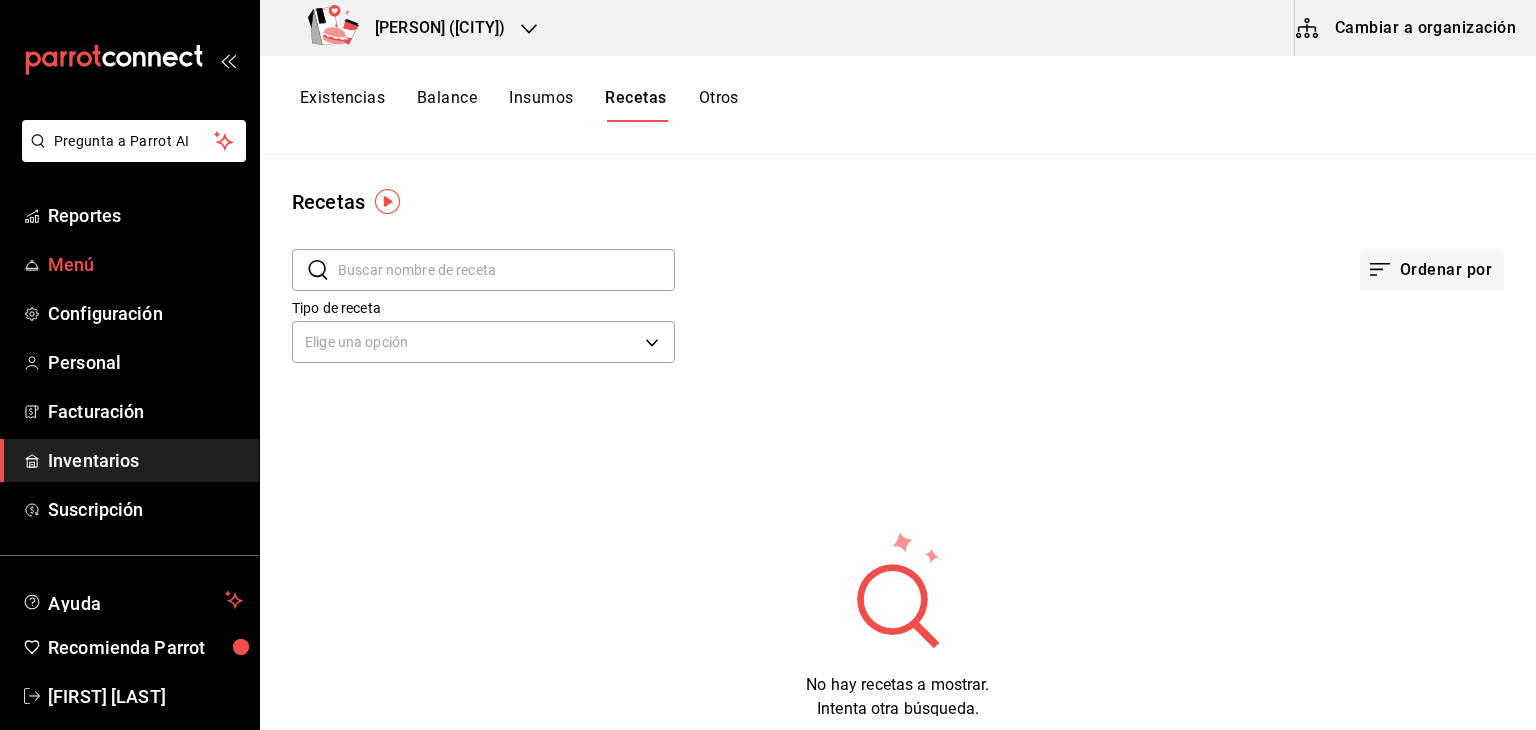 scroll, scrollTop: 0, scrollLeft: 0, axis: both 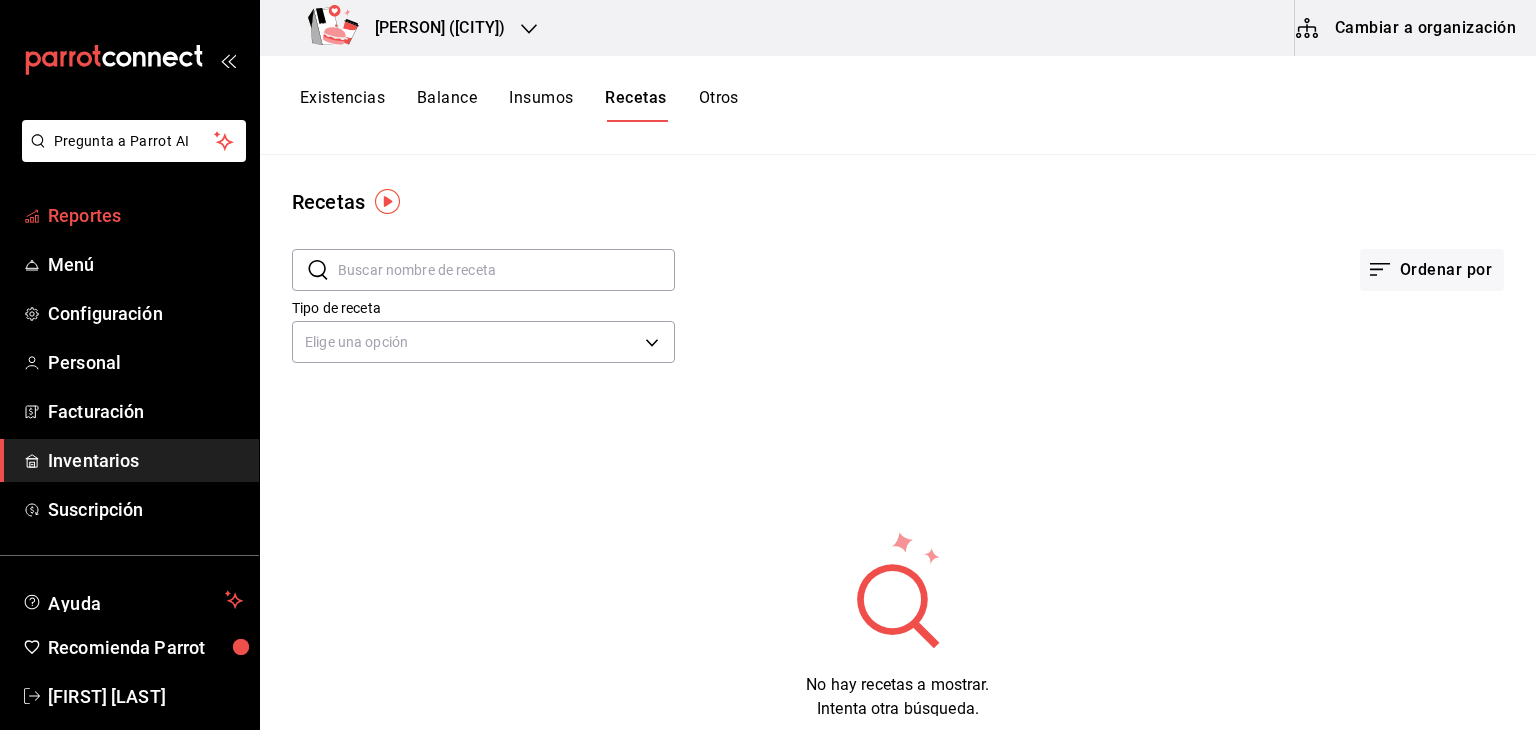 click on "Reportes" at bounding box center [145, 215] 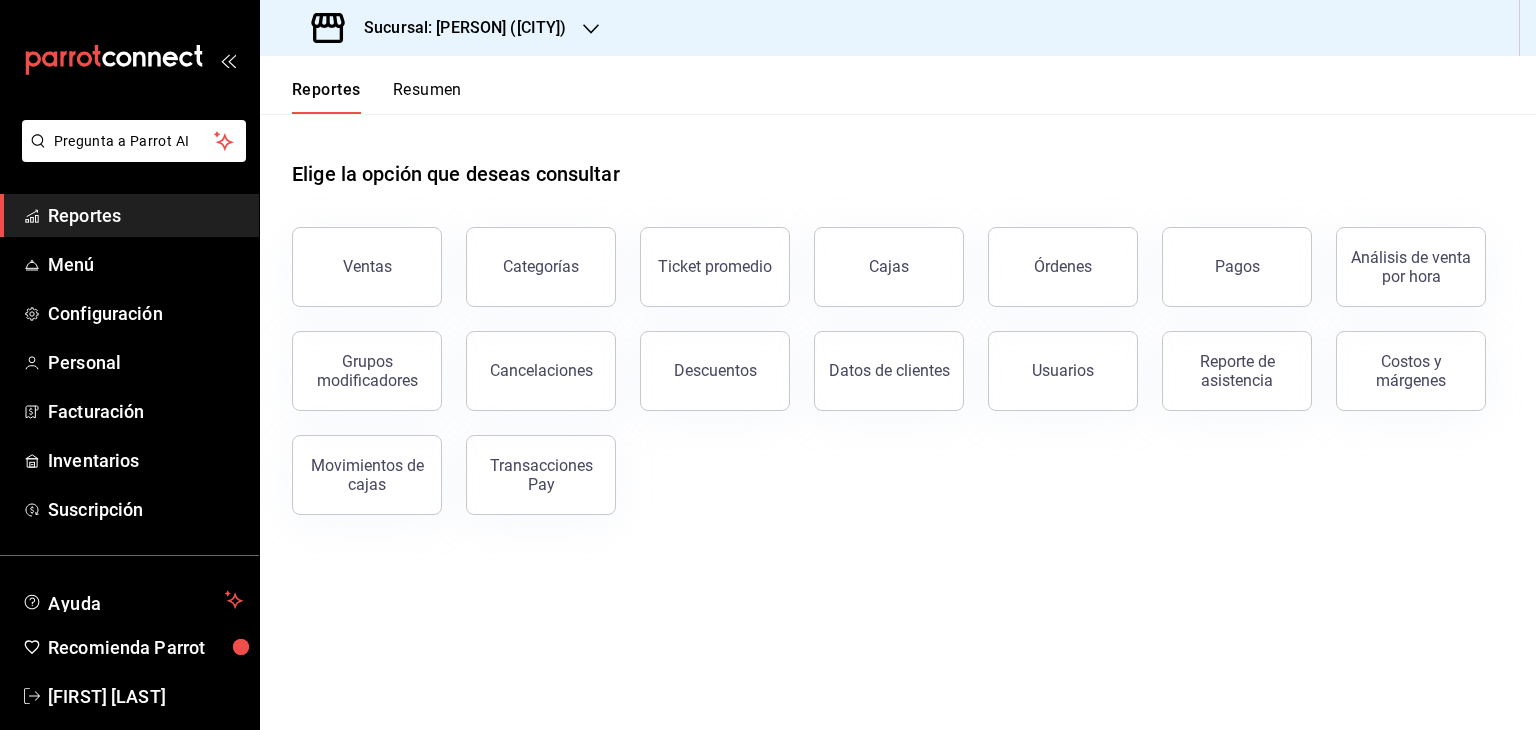 click on "Sucursal: [PERSON] ([CITY])" at bounding box center [457, 28] 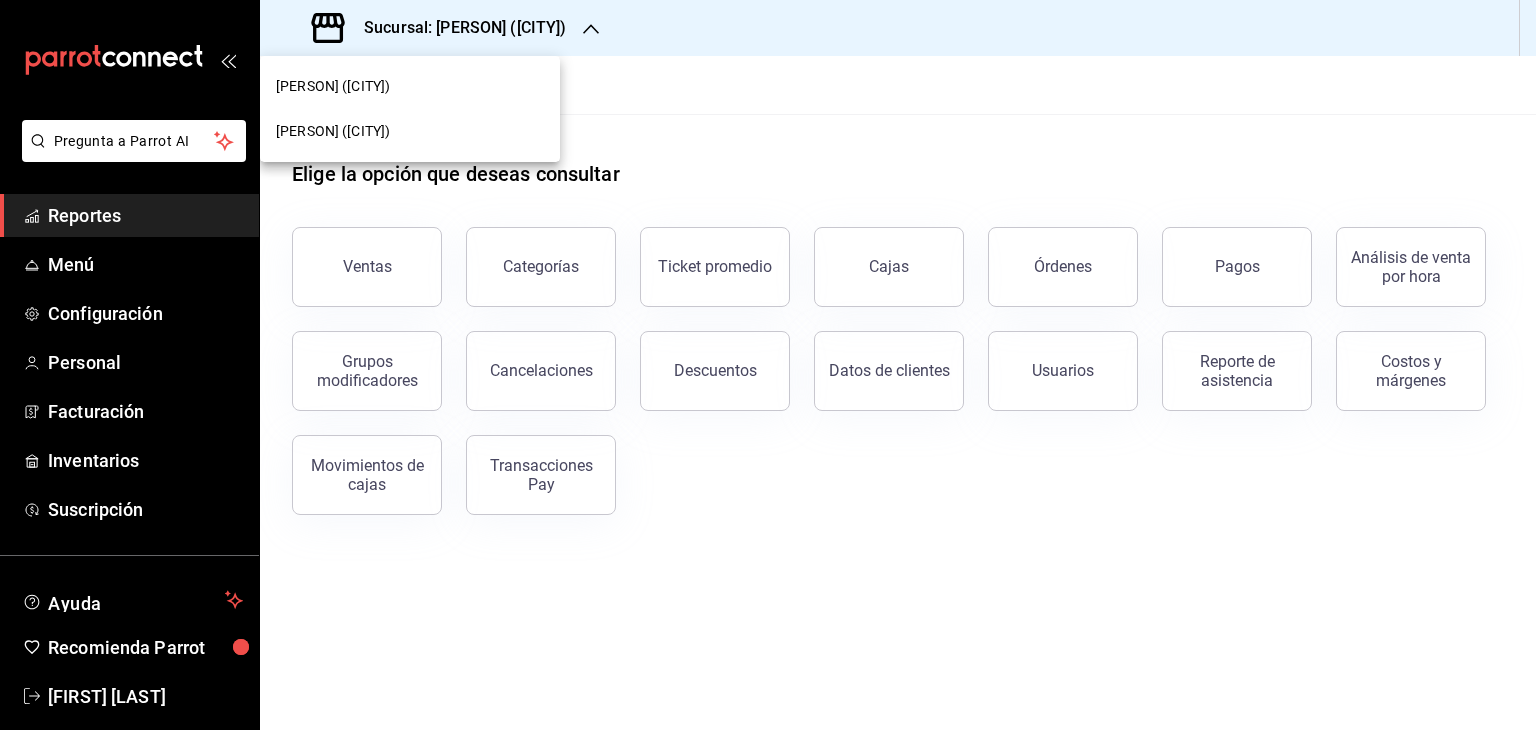 click on "[PERSON] ([CITY])" at bounding box center (410, 86) 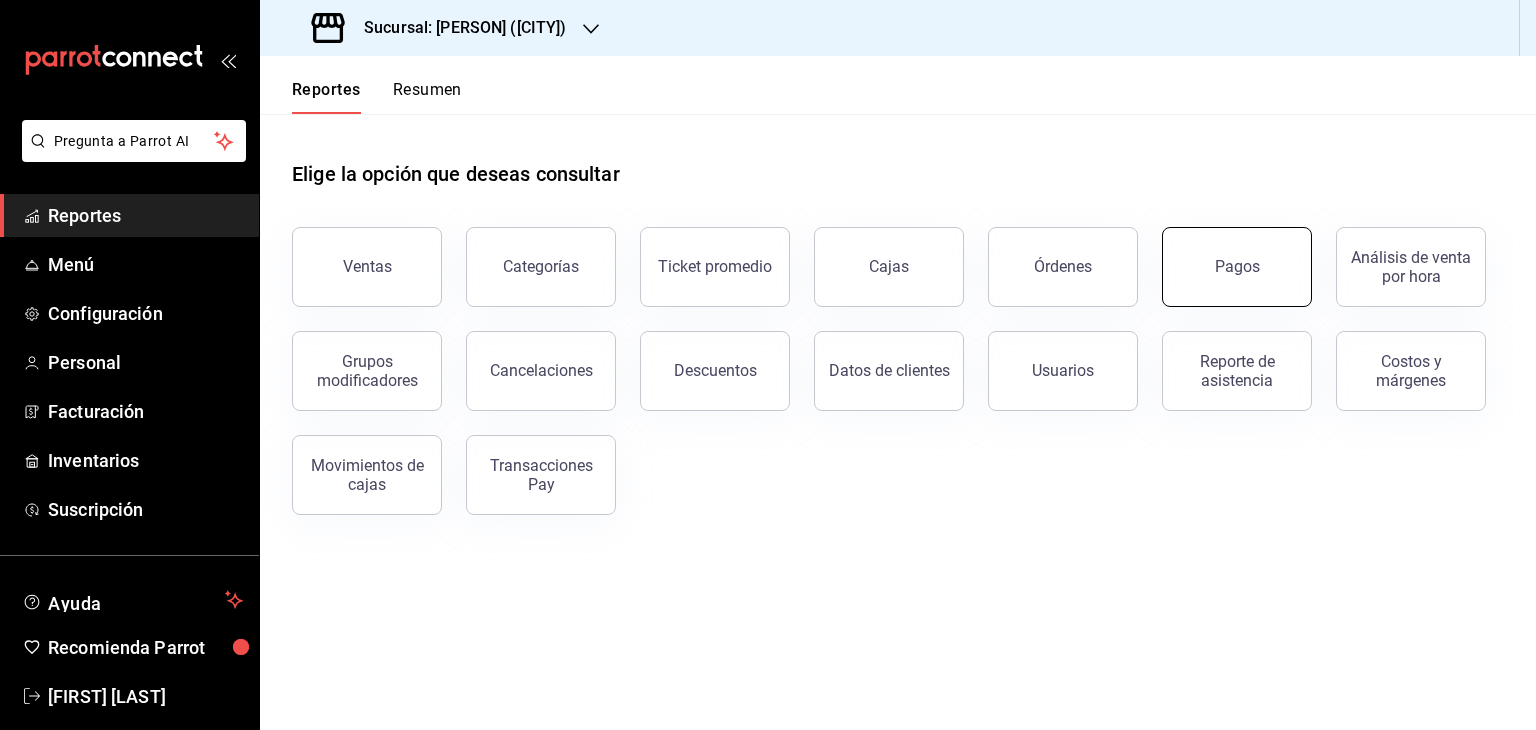 click on "Pagos" at bounding box center (1237, 266) 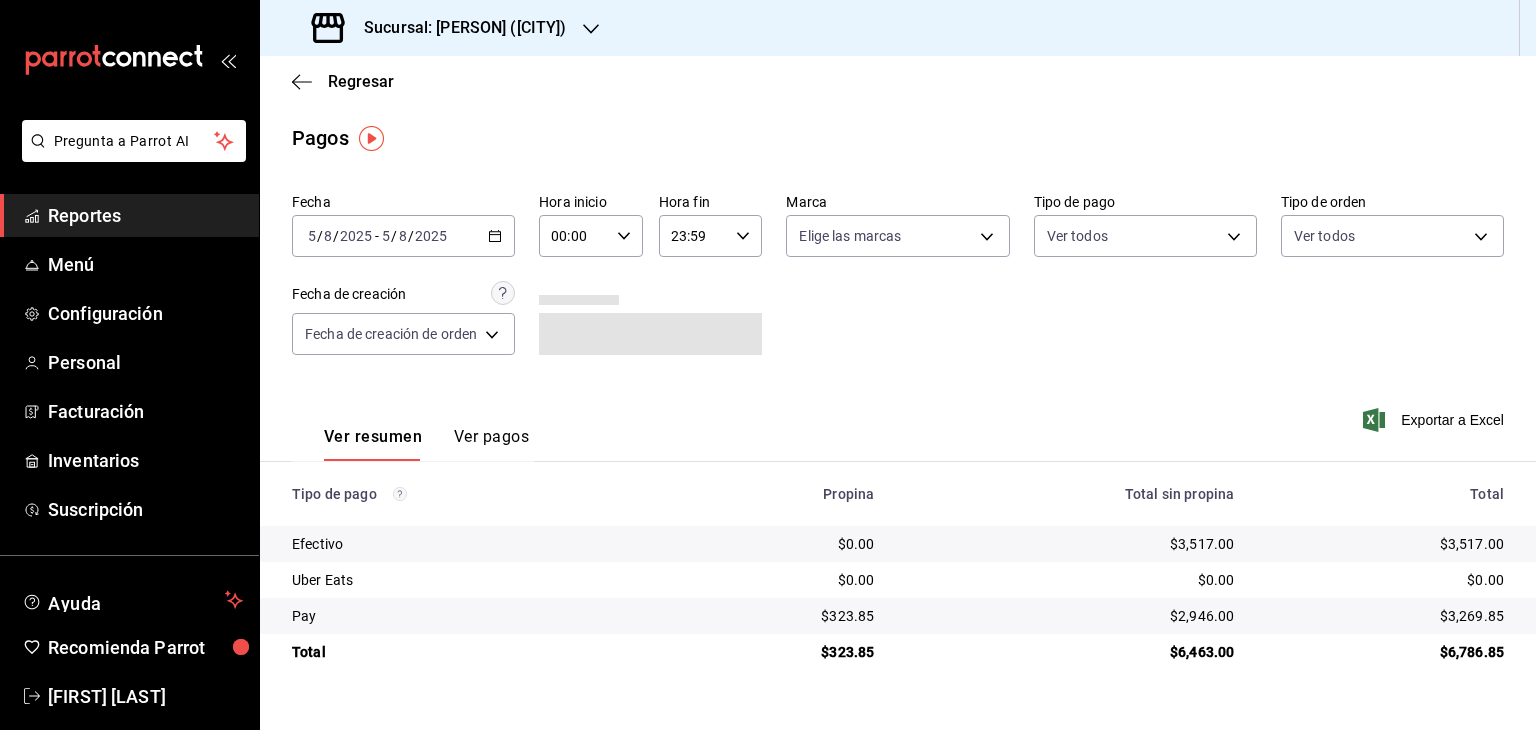click 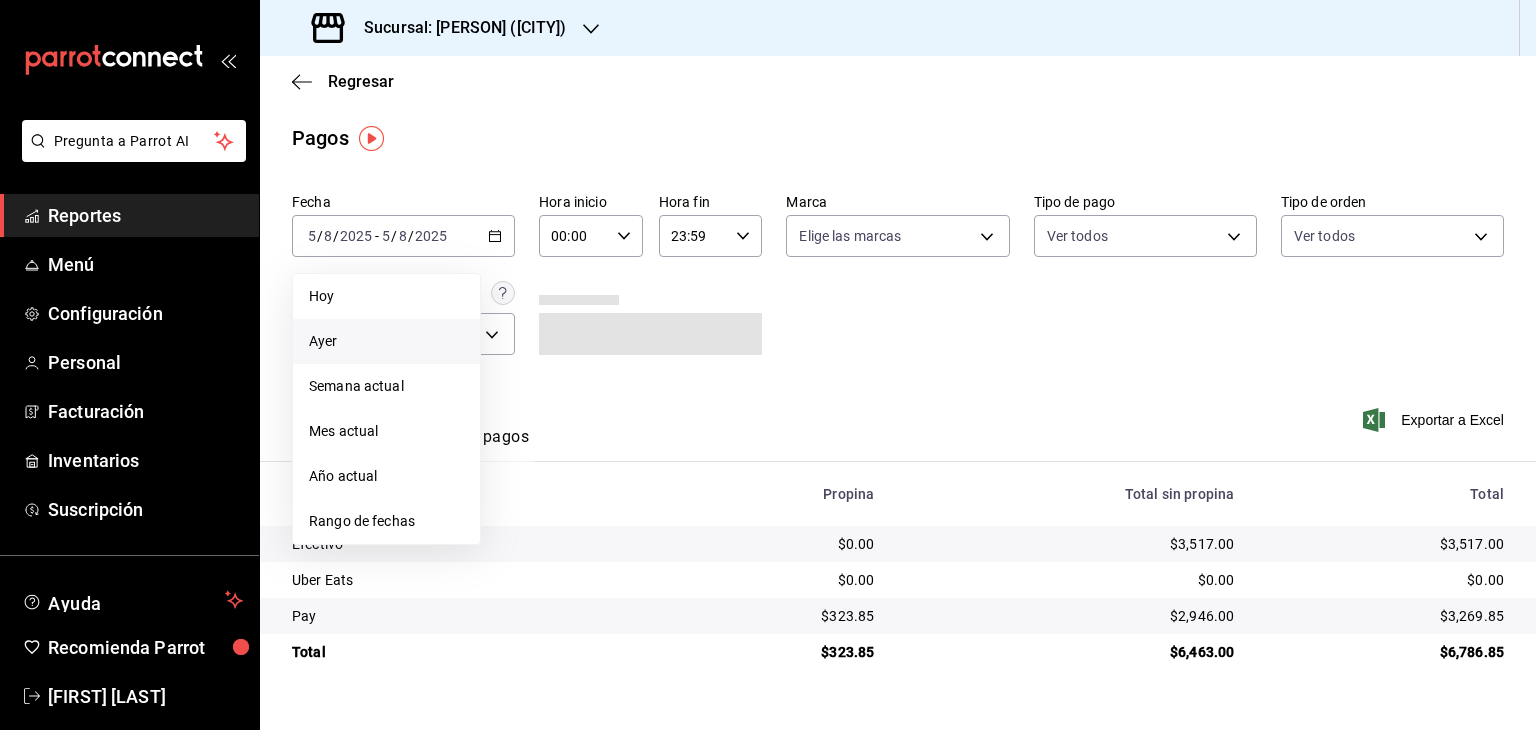 click on "Ayer" at bounding box center (386, 341) 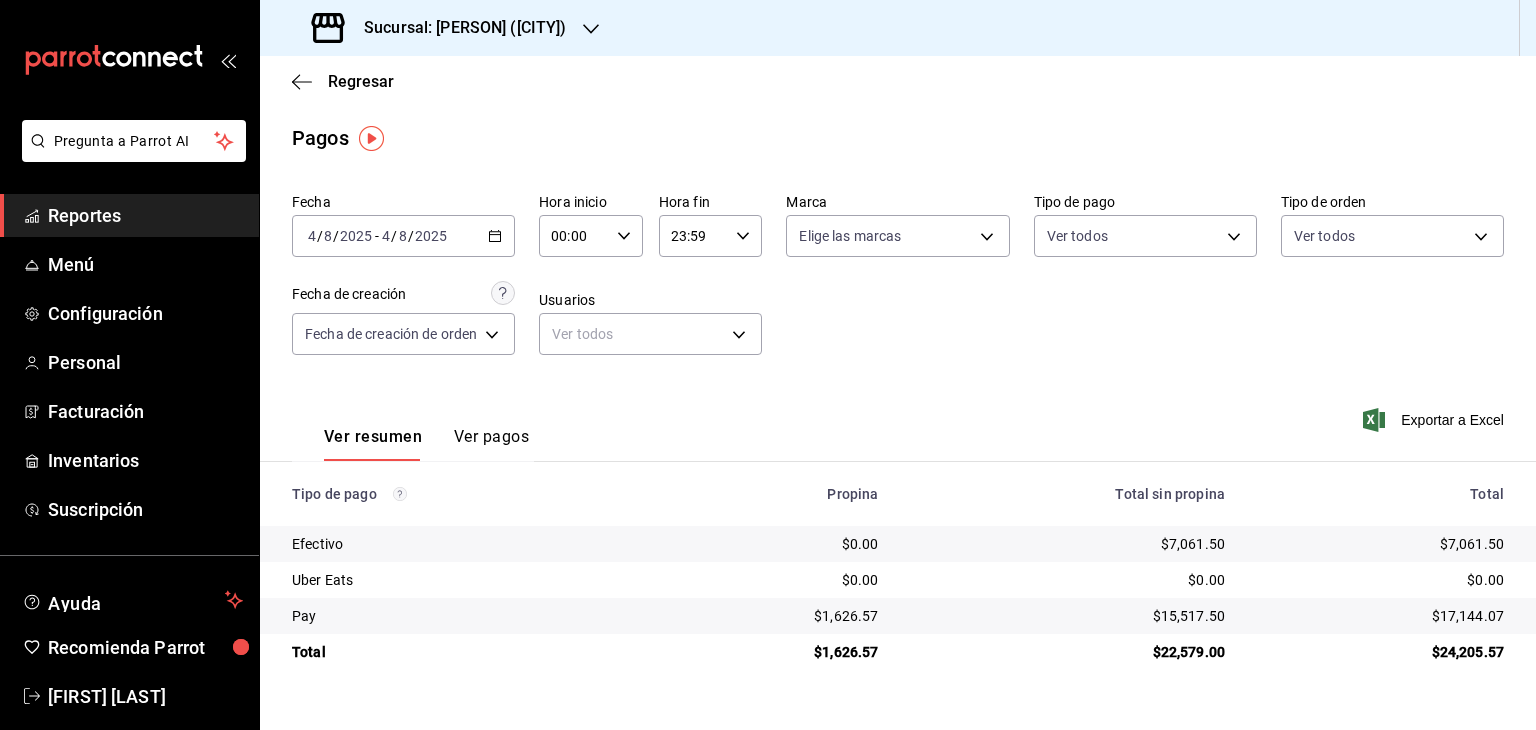 click 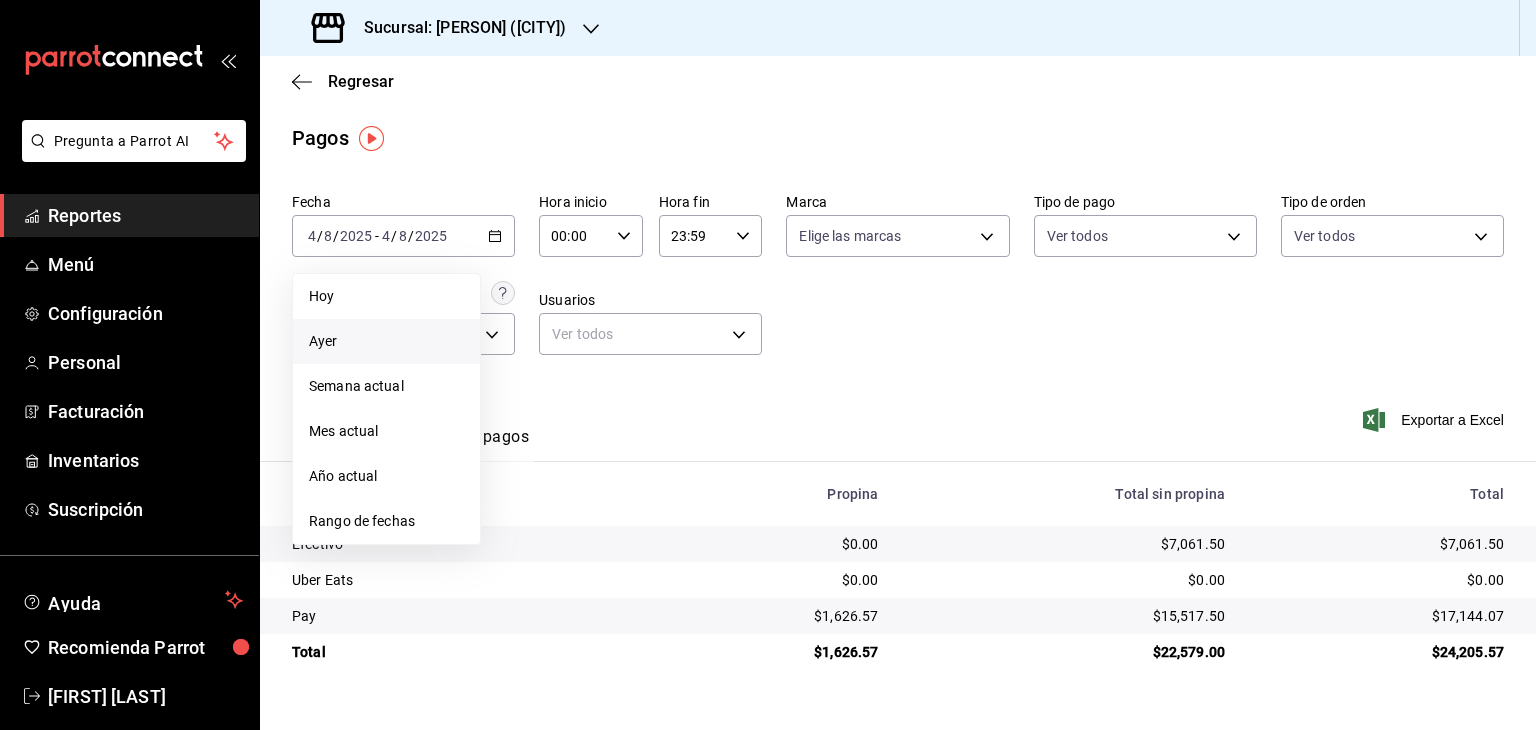 click on "Hoy" at bounding box center (386, 296) 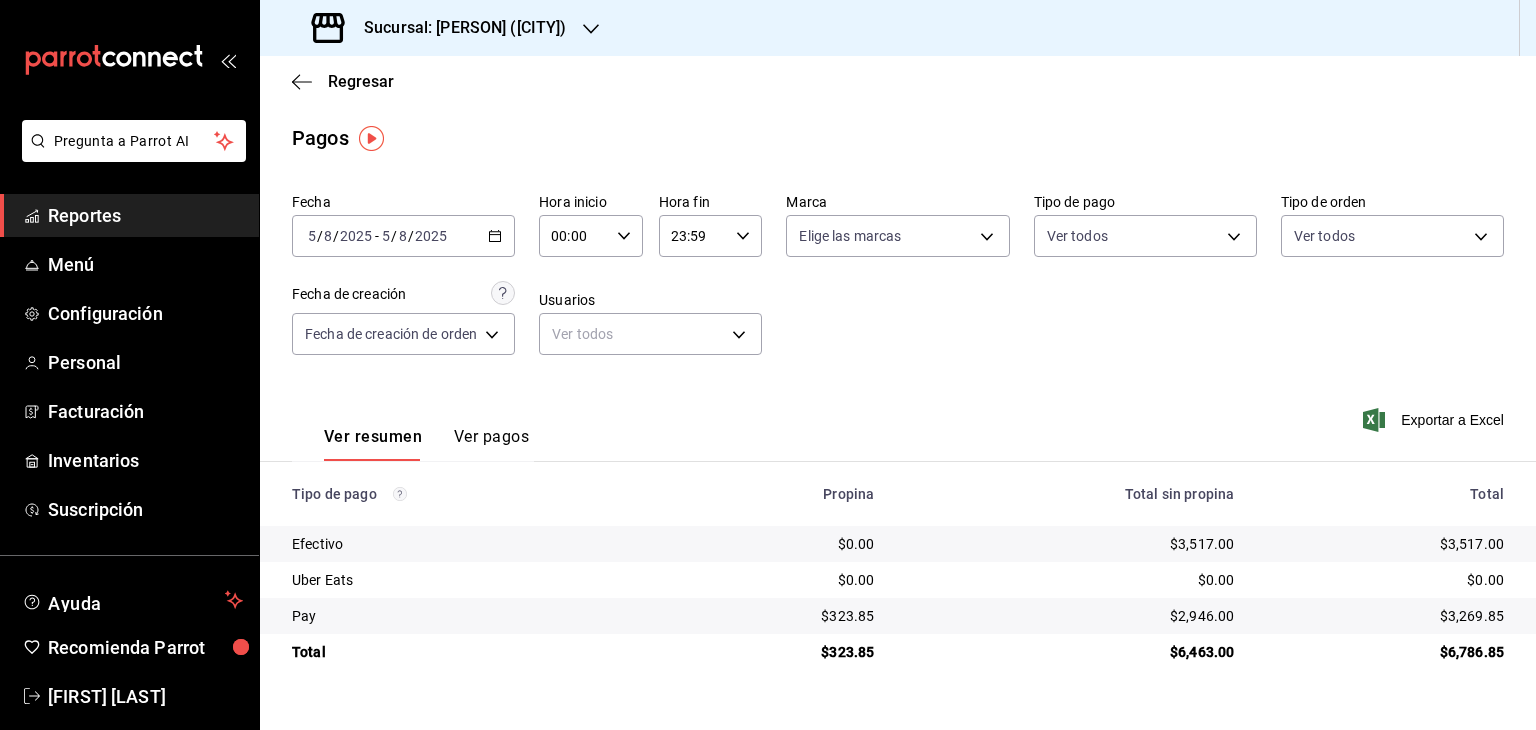 click 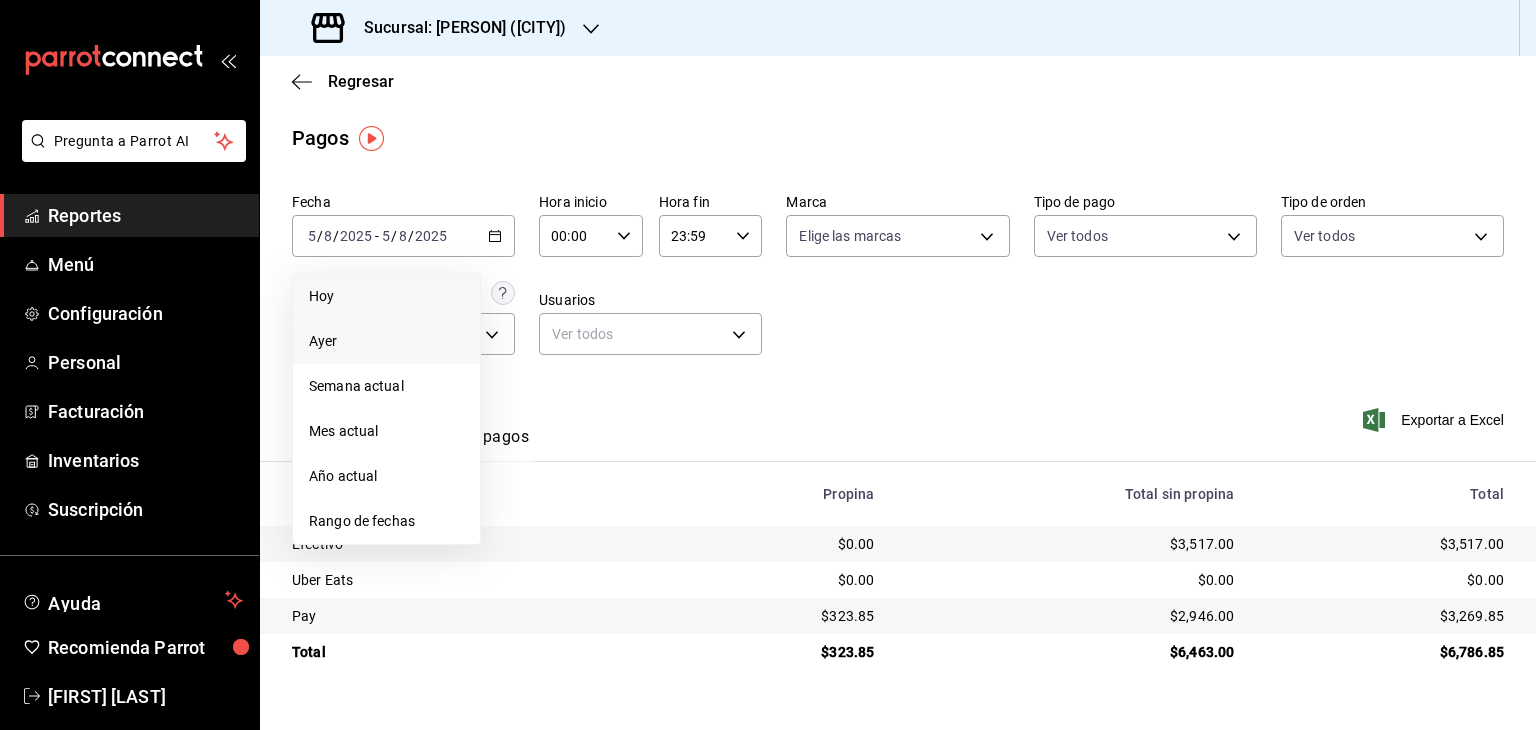 click on "Ayer" at bounding box center [386, 341] 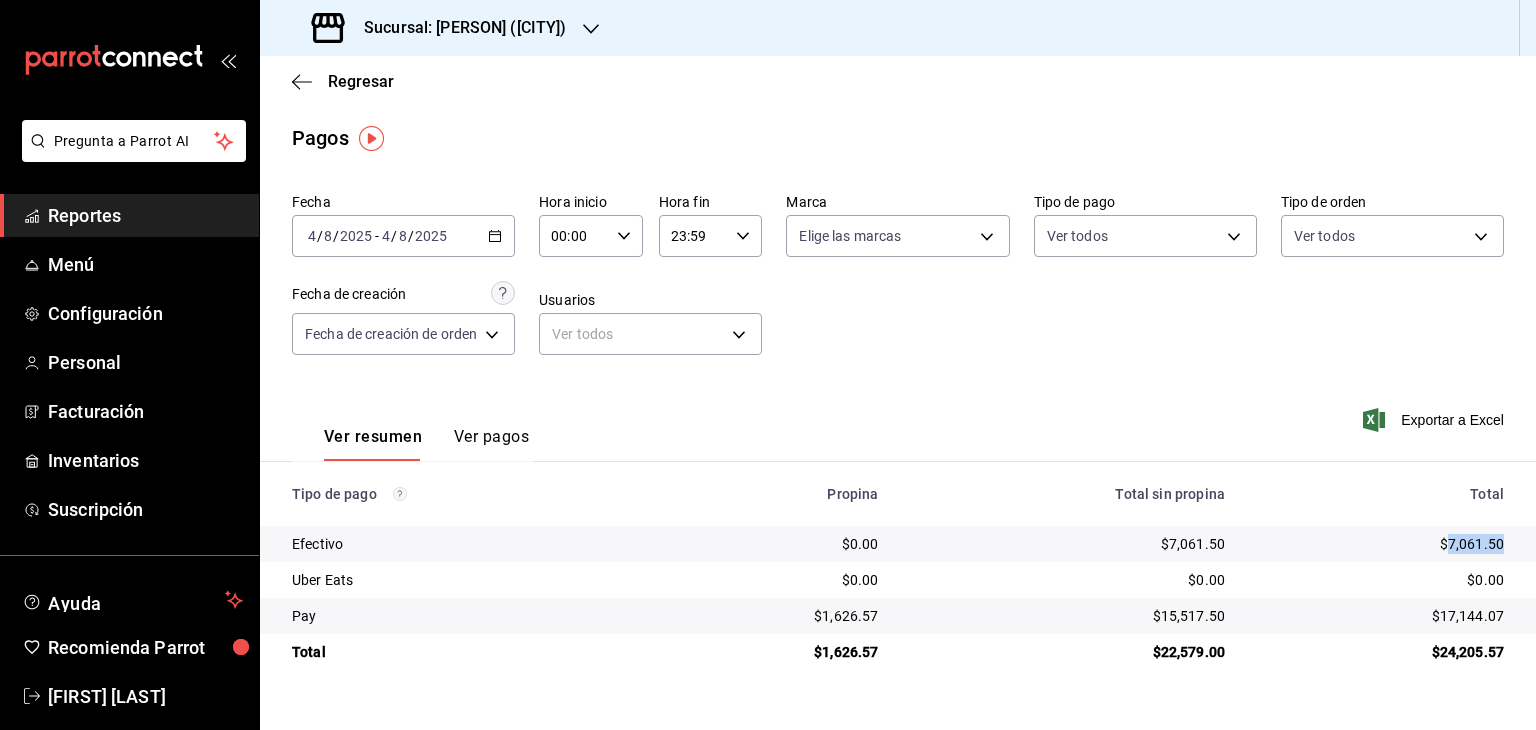 drag, startPoint x: 1451, startPoint y: 549, endPoint x: 1512, endPoint y: 554, distance: 61.204575 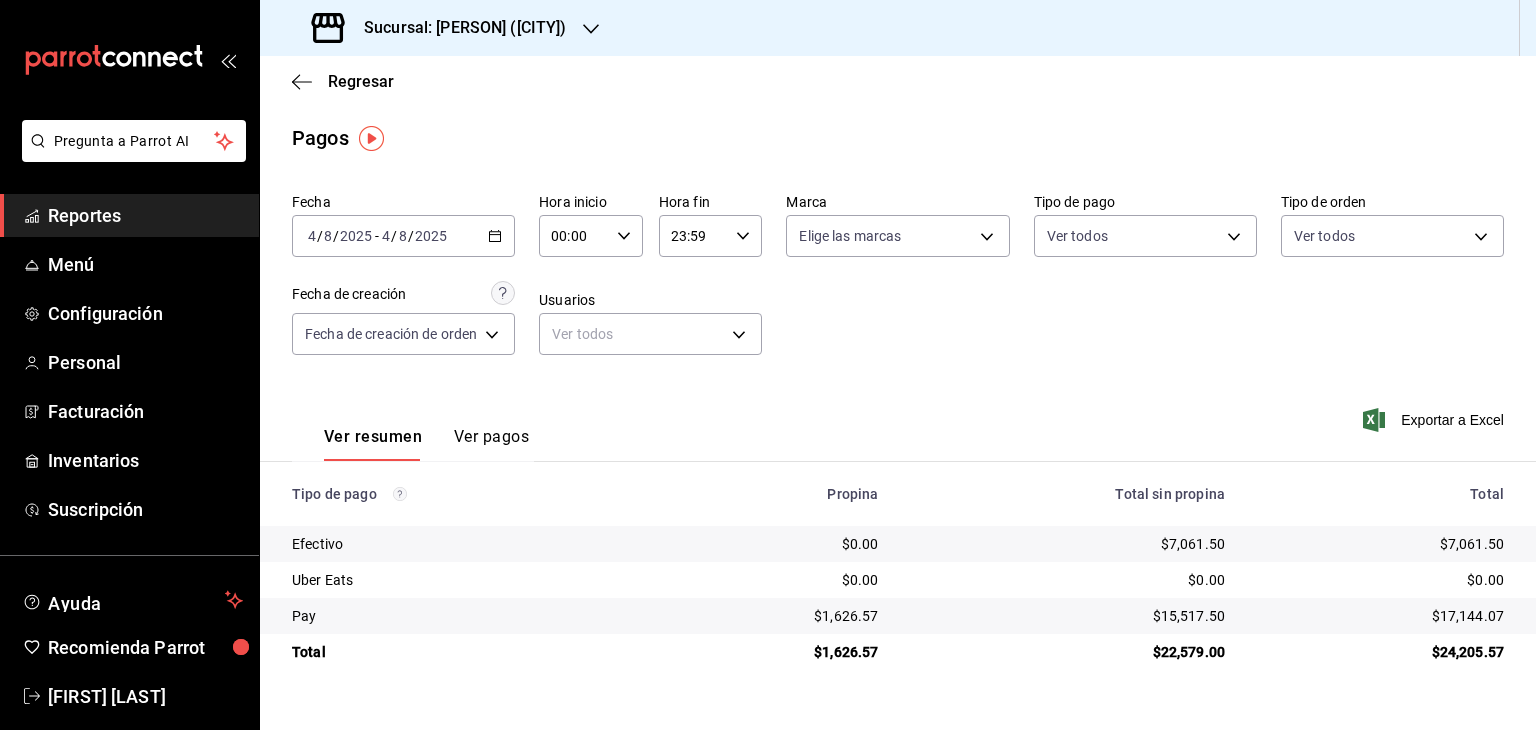 click on "2025-08-04 4 / 8 / 2025 - 2025-08-04 4 / 8 / 2025" at bounding box center (403, 236) 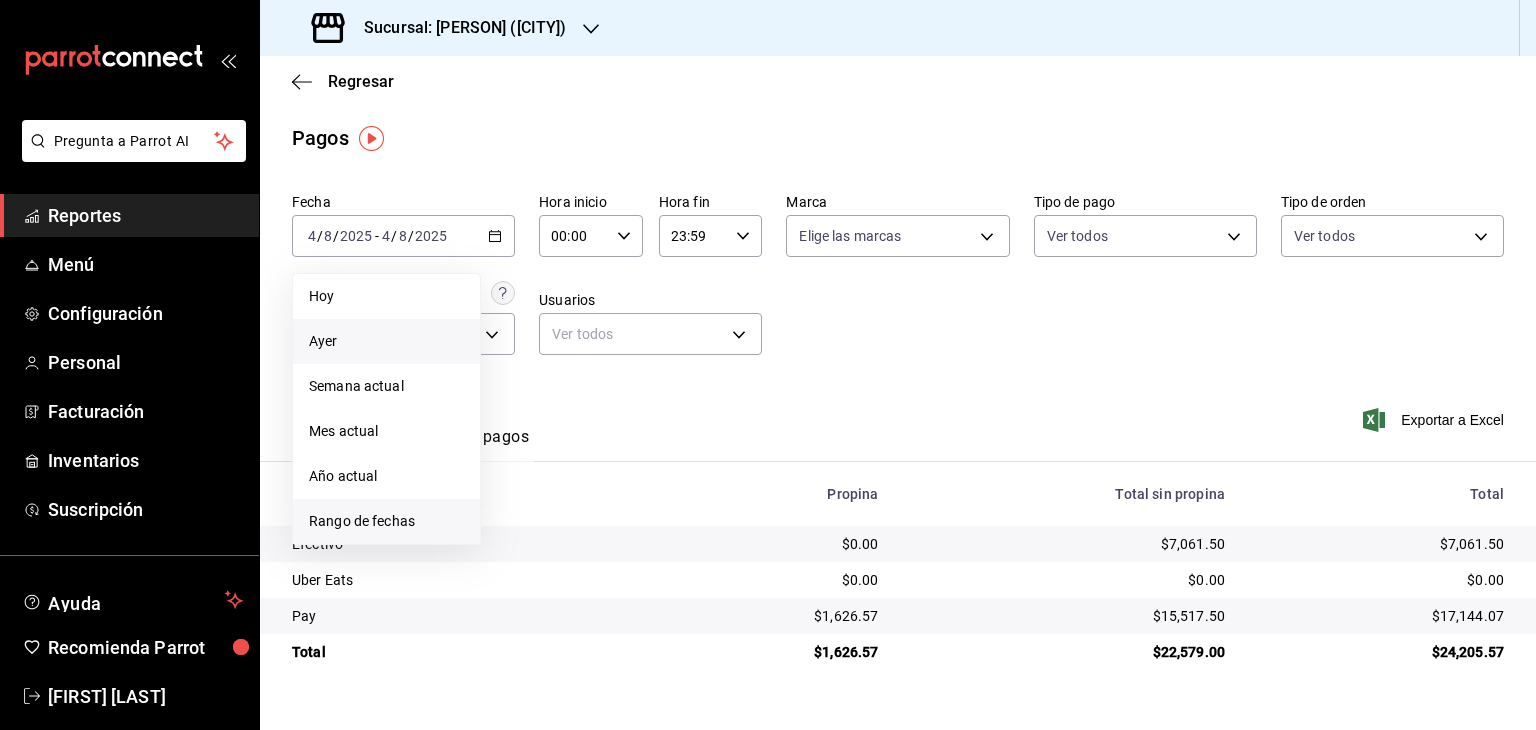 click on "Rango de fechas" at bounding box center [386, 521] 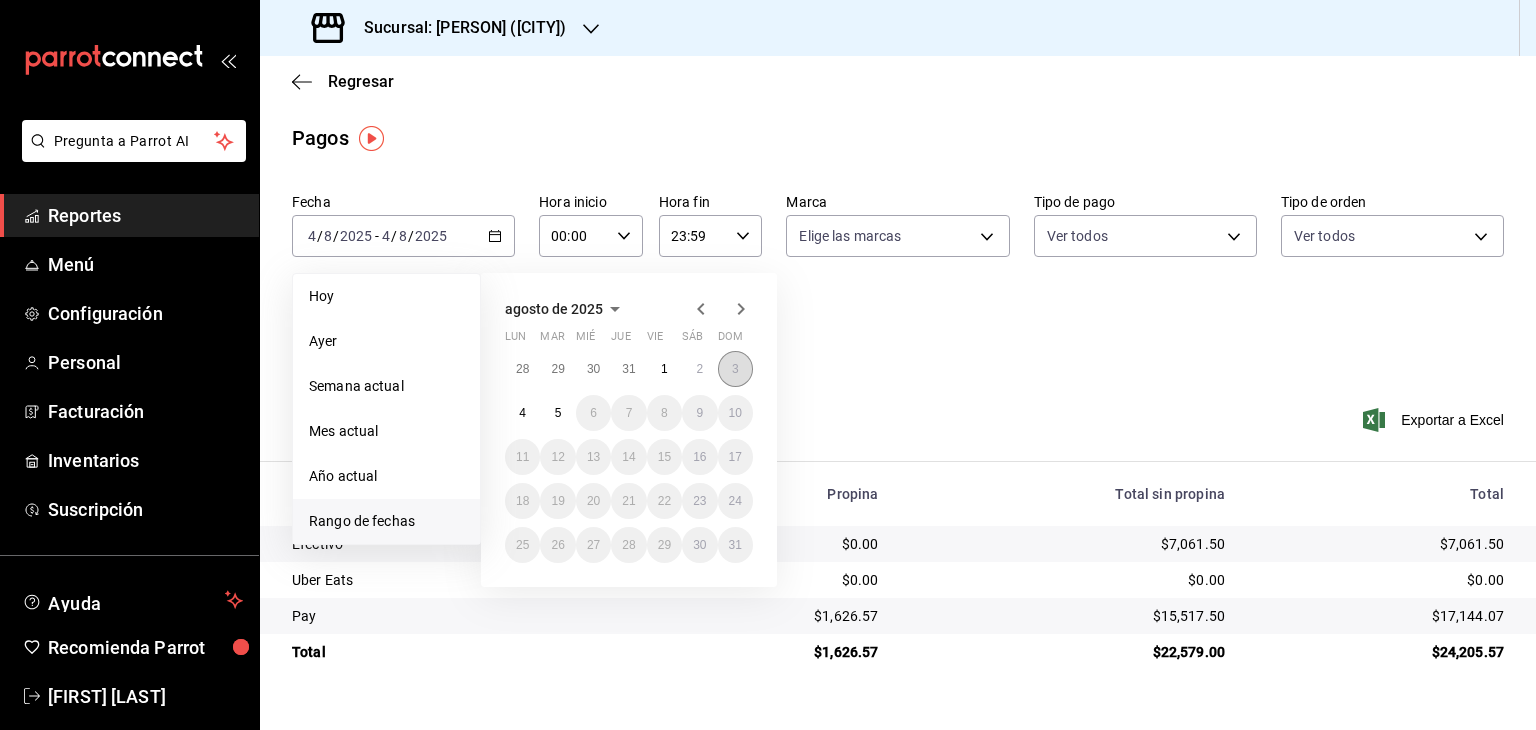 click on "3" at bounding box center [735, 369] 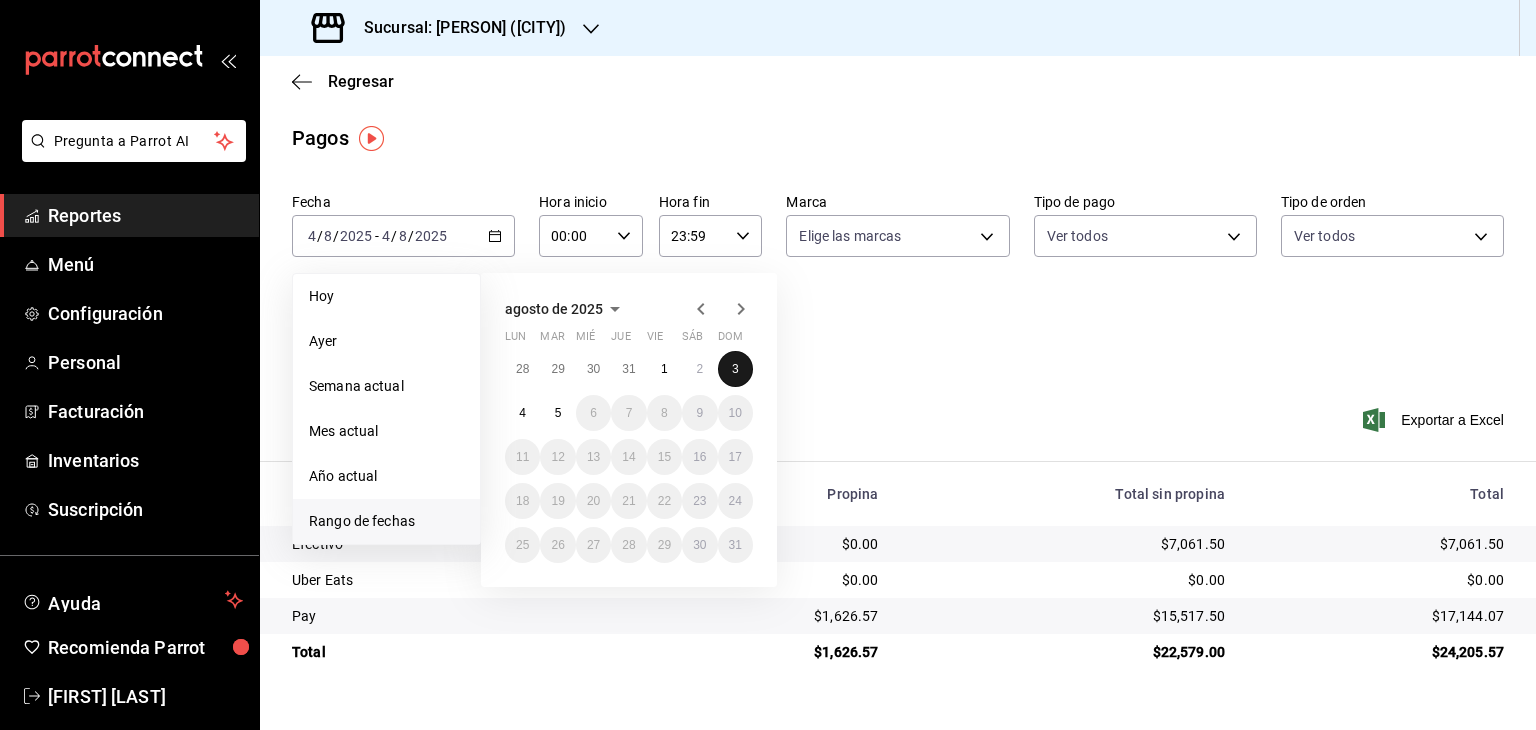 click on "3" at bounding box center (735, 369) 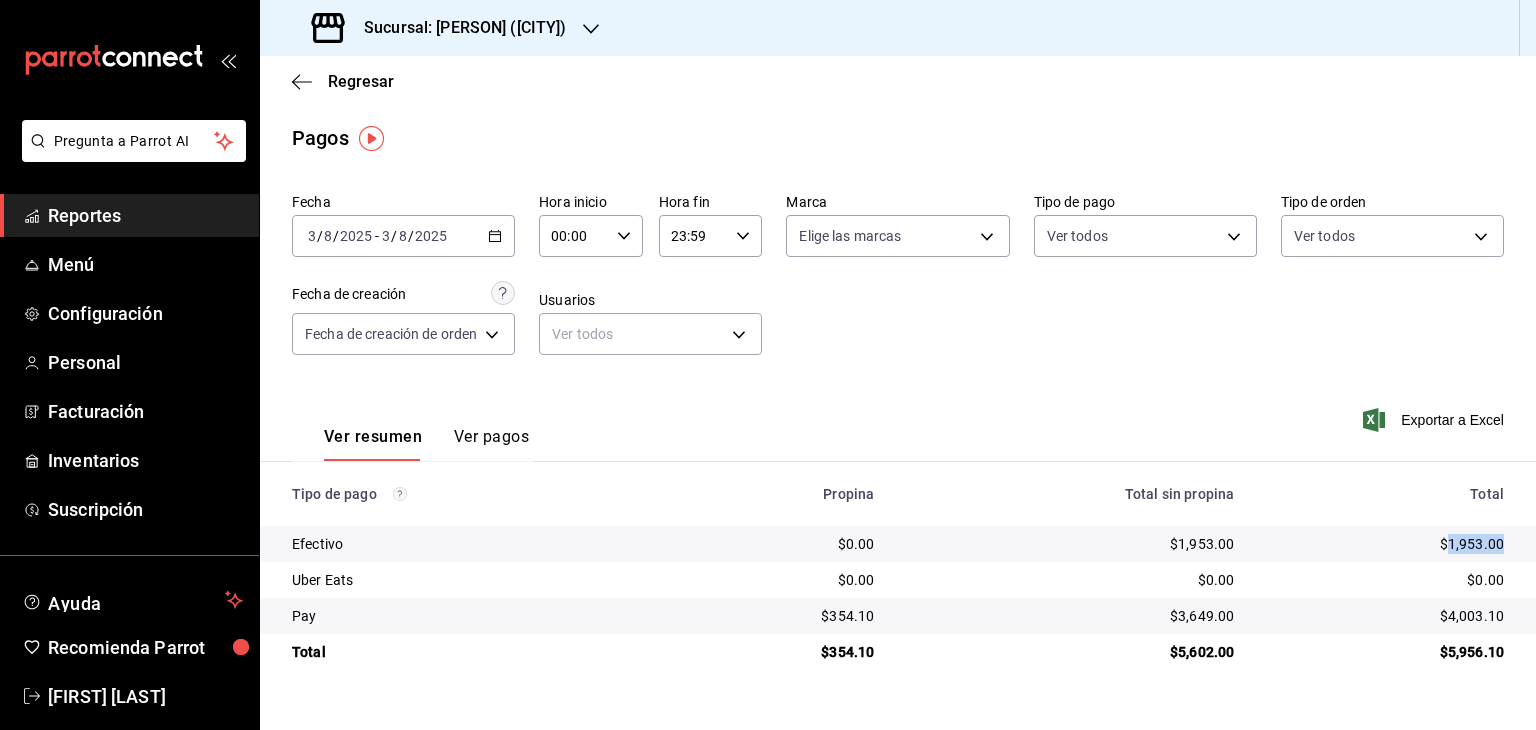 drag, startPoint x: 1447, startPoint y: 546, endPoint x: 1518, endPoint y: 551, distance: 71.17584 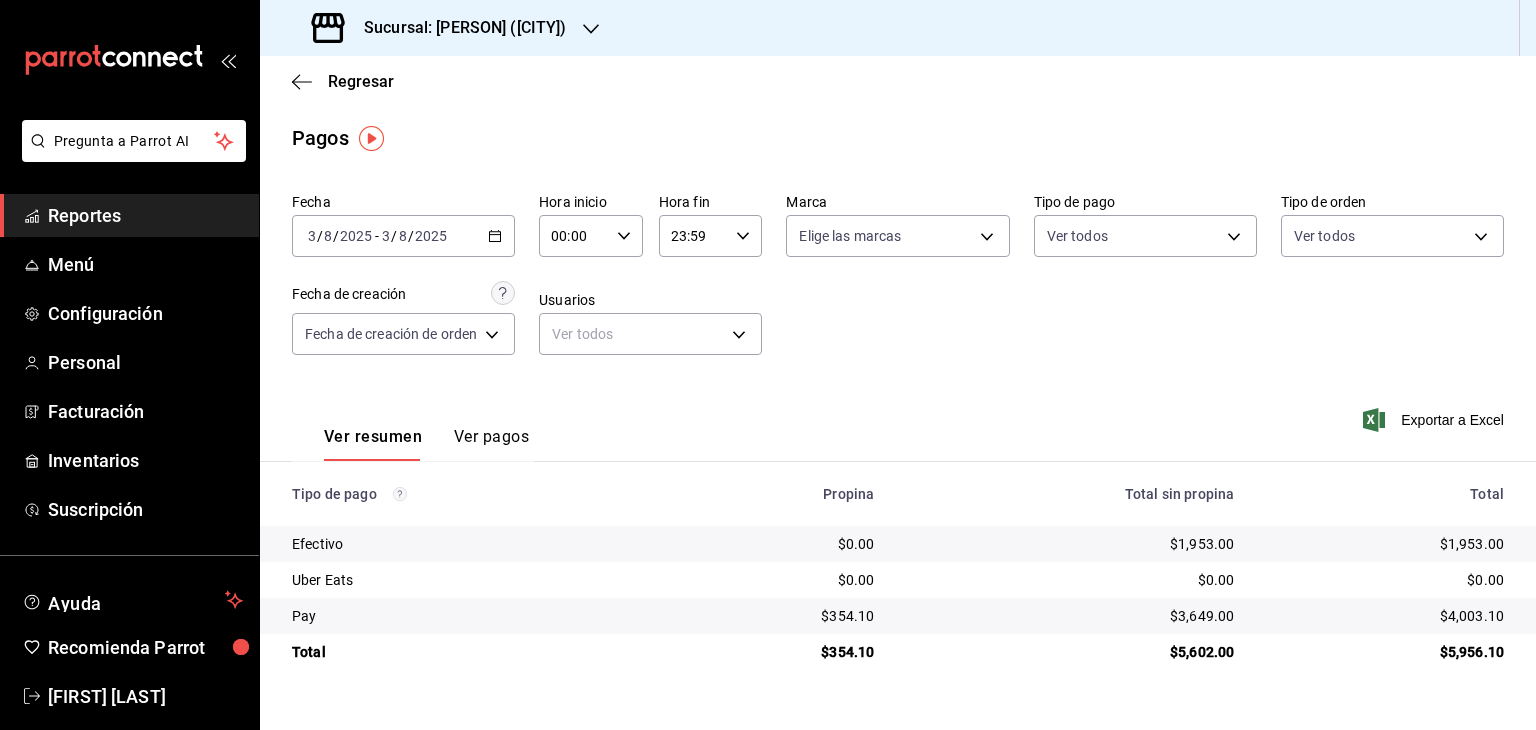click on "2025-08-03 3 / 8 / 2025 - 2025-08-03 3 / 8 / 2025" at bounding box center (403, 236) 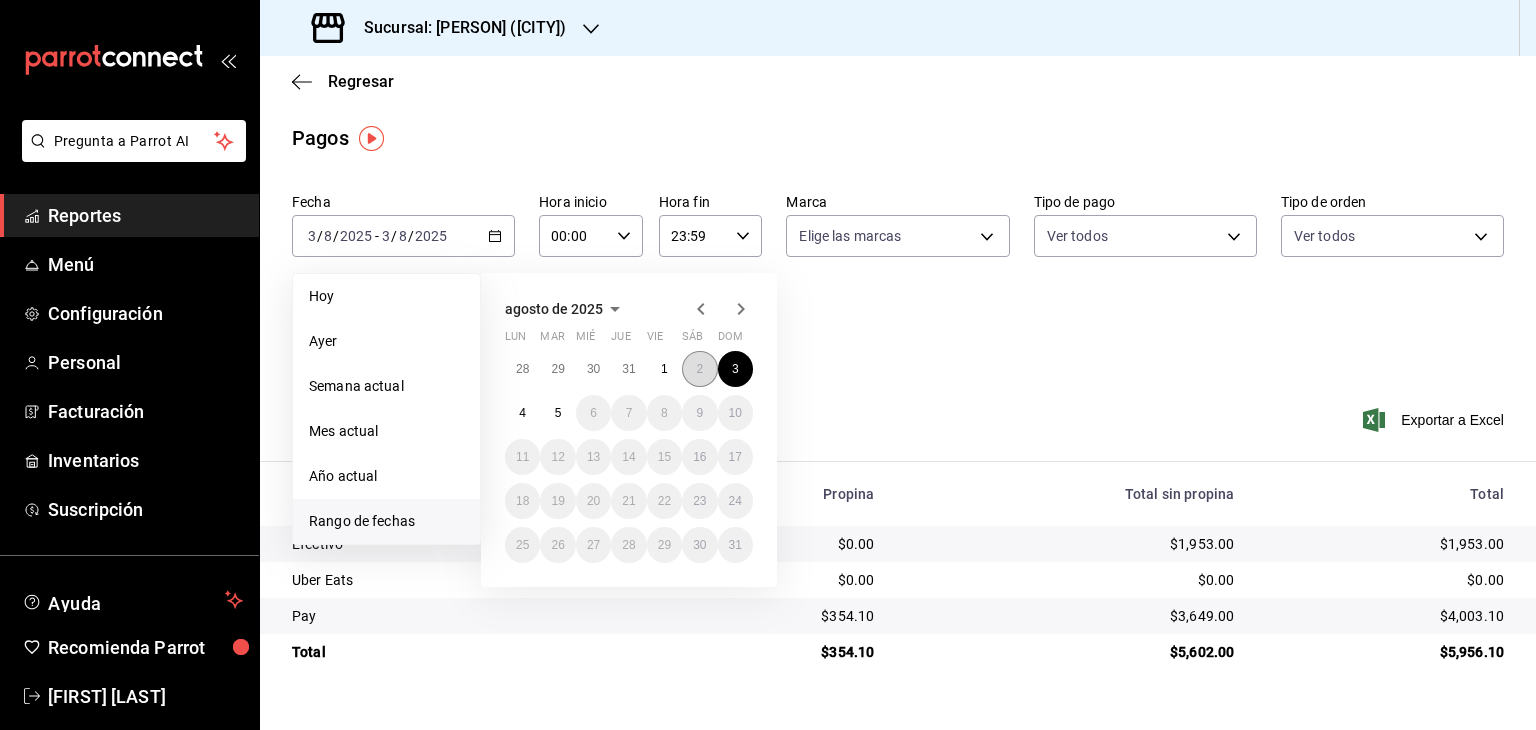 click on "2" at bounding box center [699, 369] 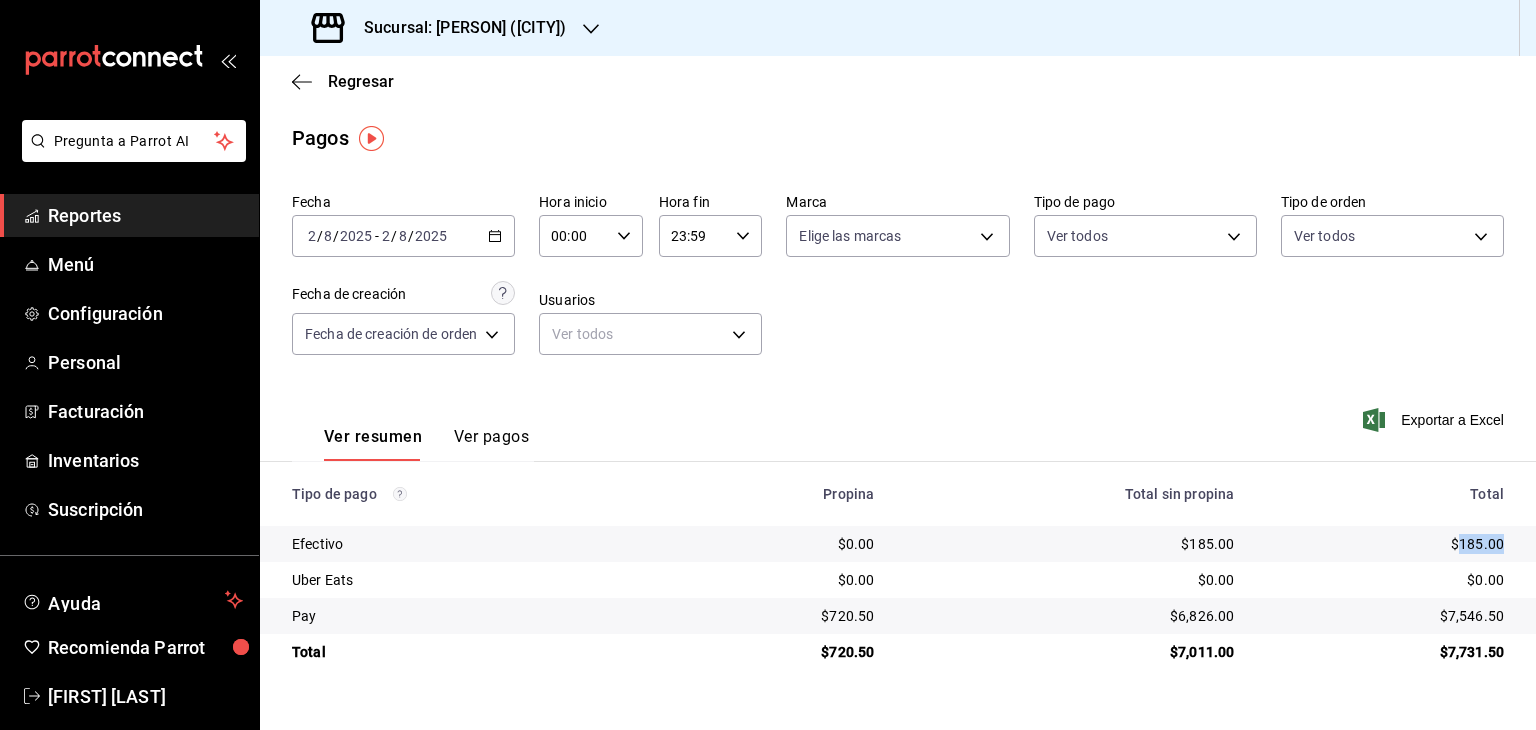 drag, startPoint x: 1464, startPoint y: 546, endPoint x: 1512, endPoint y: 544, distance: 48.04165 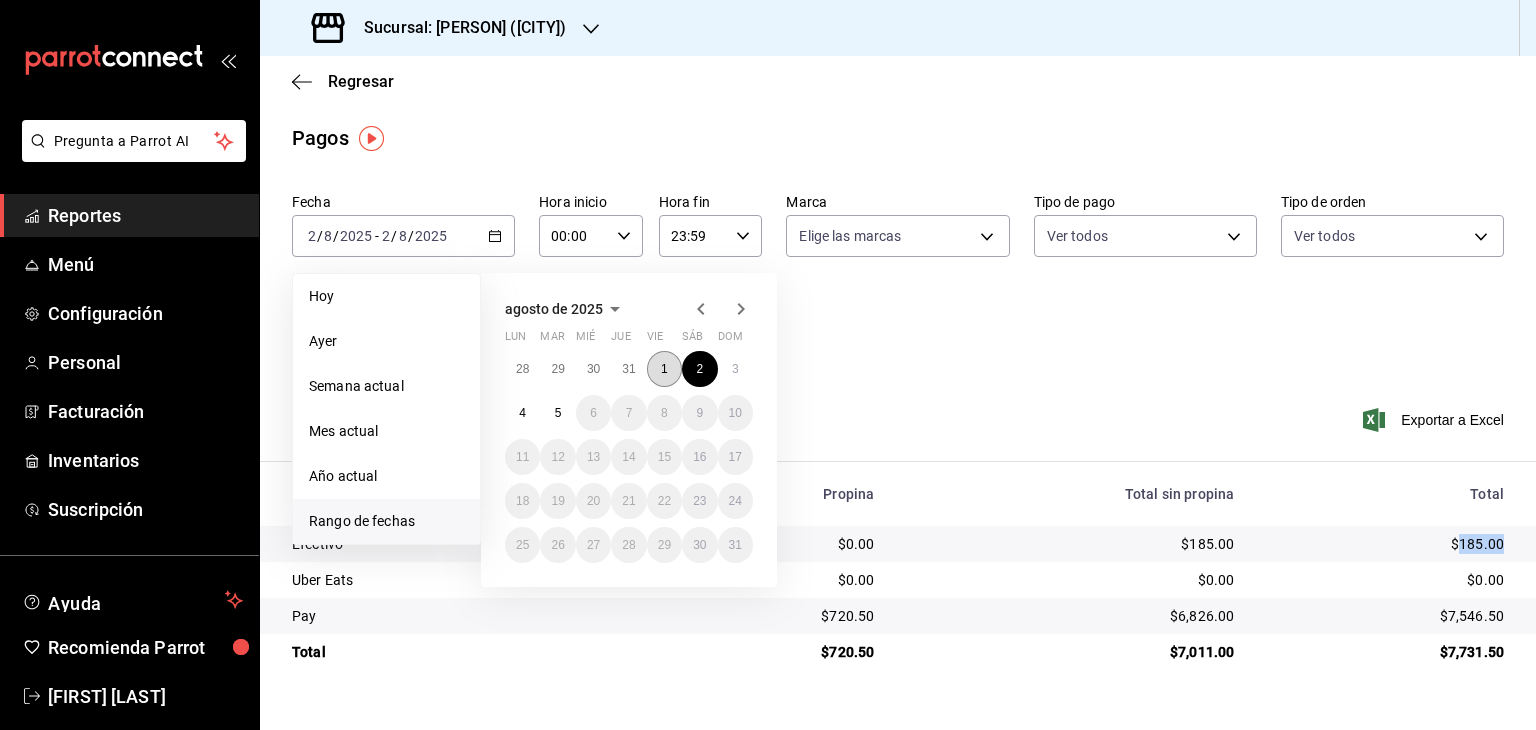click on "1" at bounding box center (664, 369) 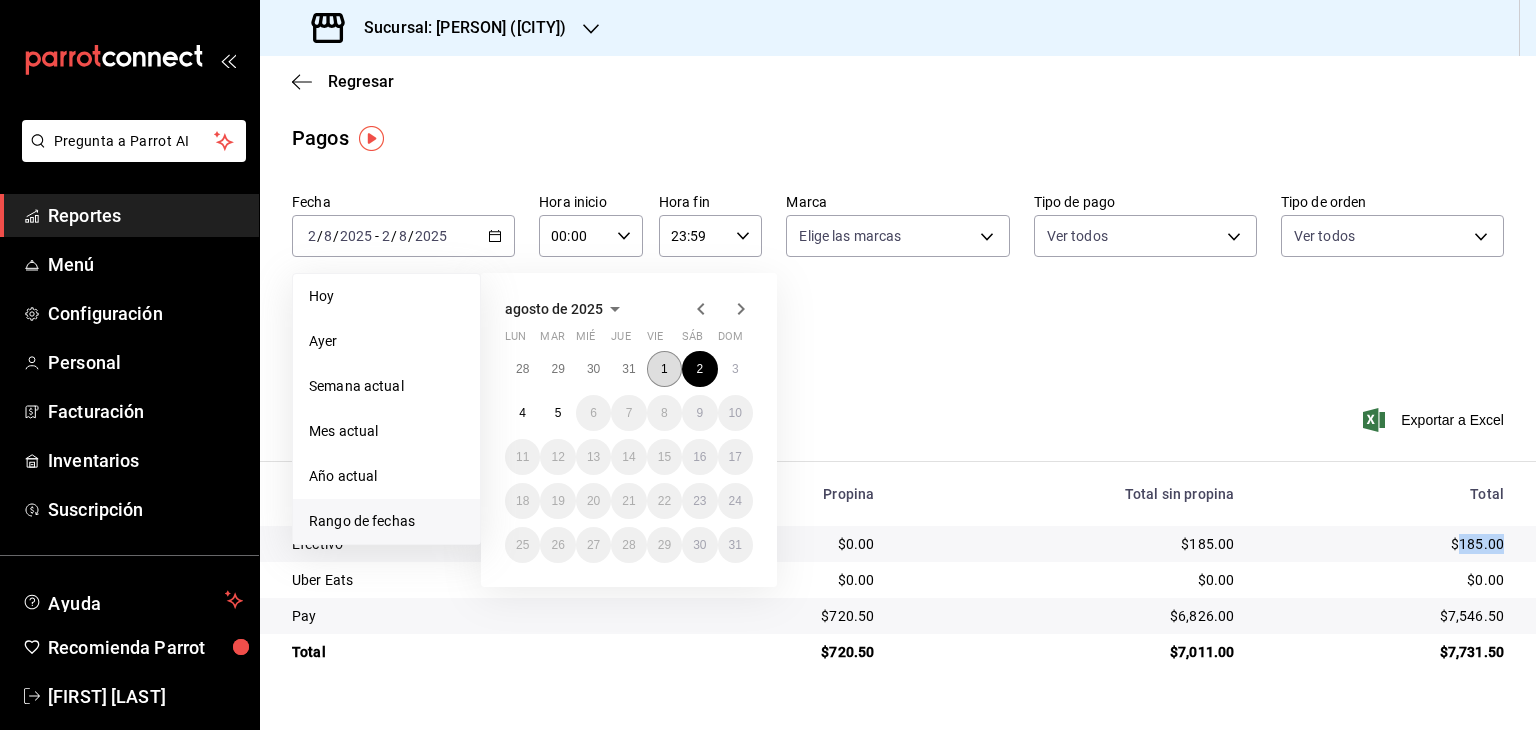 click on "1" at bounding box center (664, 369) 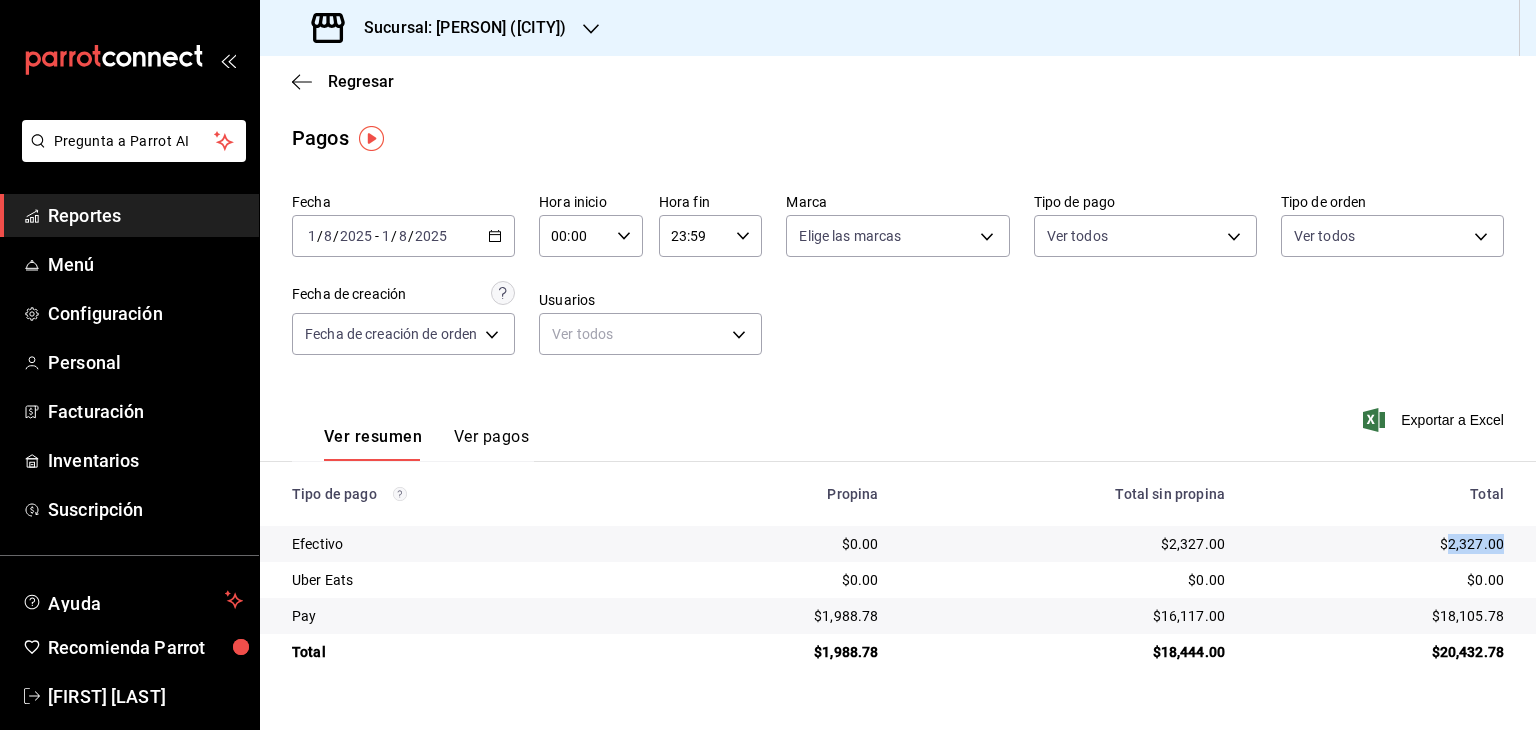 drag, startPoint x: 1451, startPoint y: 545, endPoint x: 1518, endPoint y: 541, distance: 67.11929 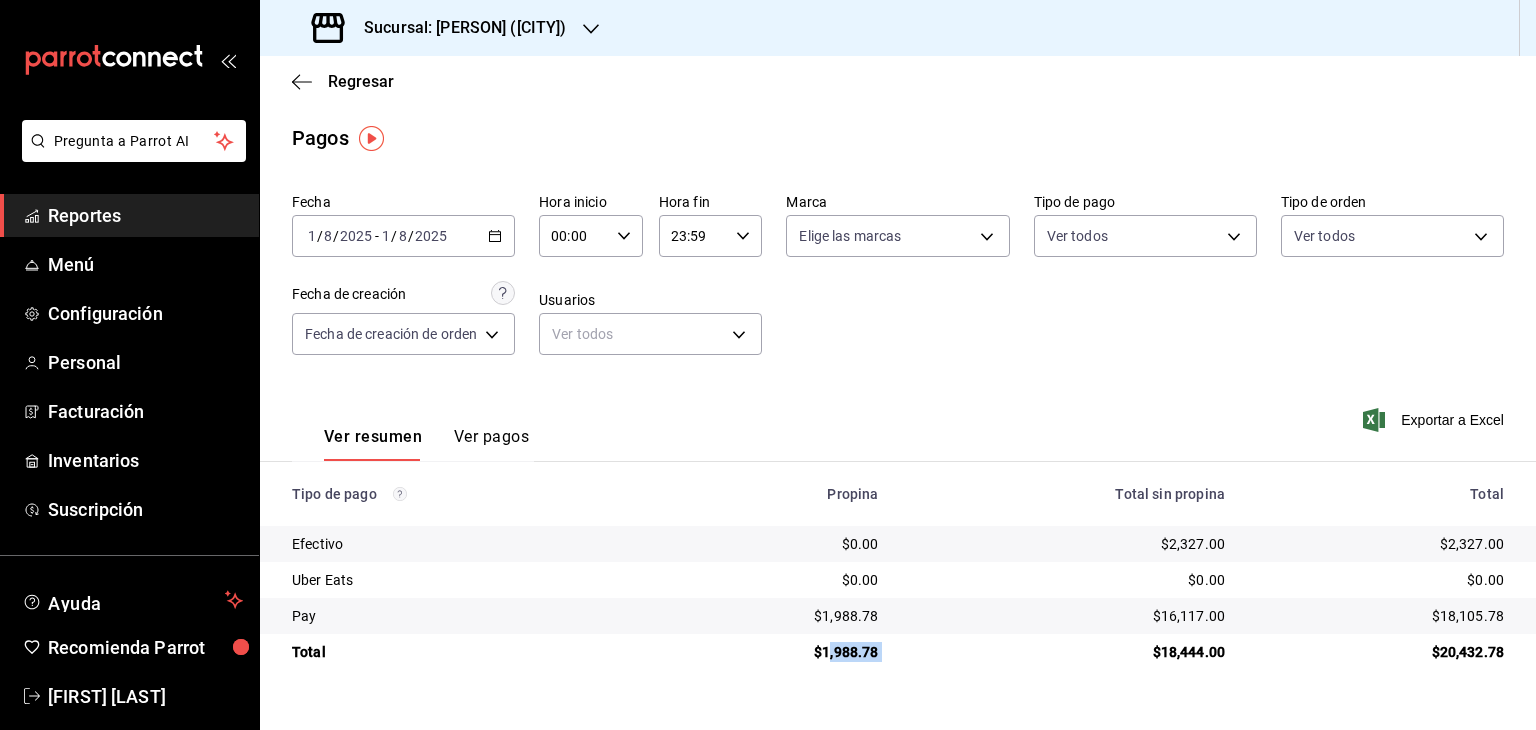drag, startPoint x: 829, startPoint y: 647, endPoint x: 900, endPoint y: 649, distance: 71.02816 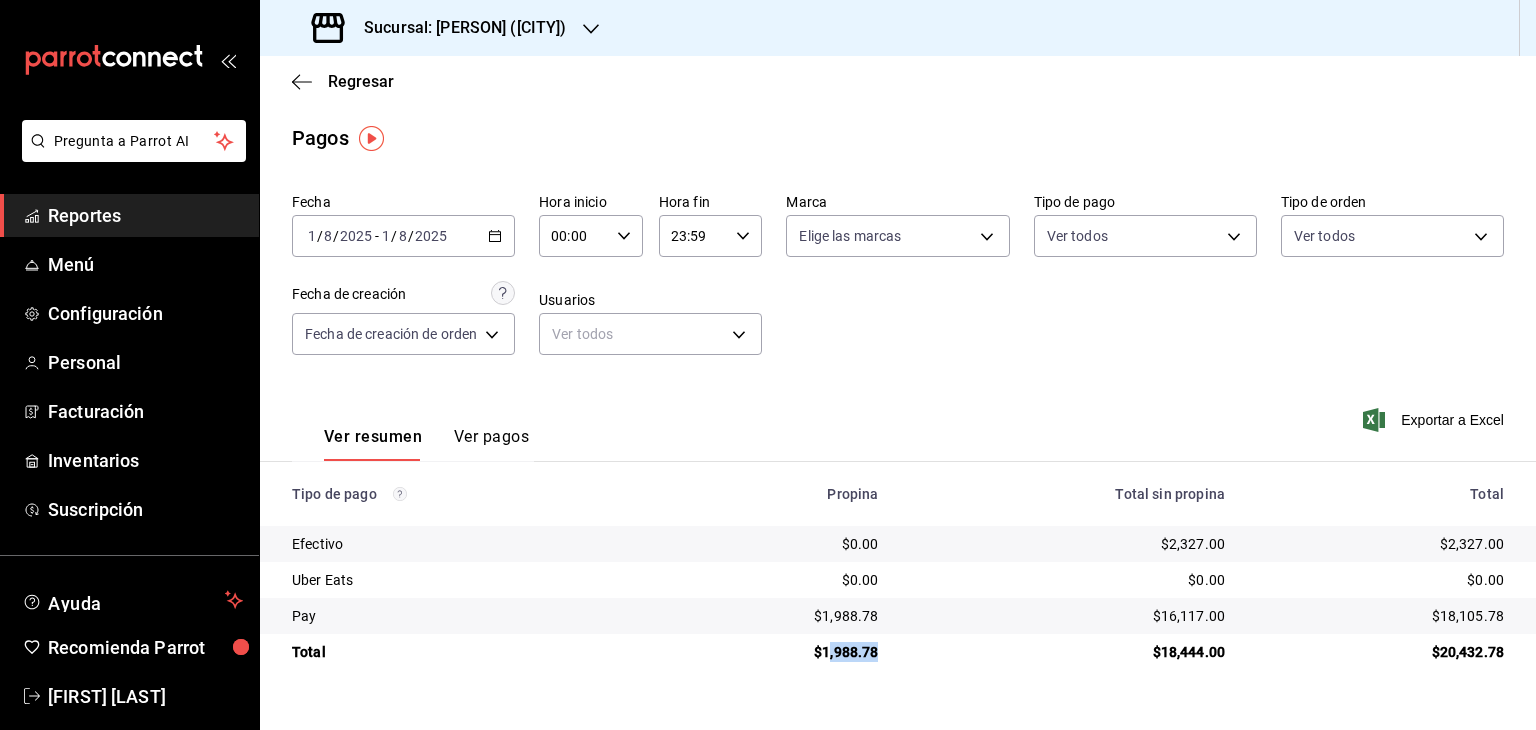 drag, startPoint x: 840, startPoint y: 656, endPoint x: 890, endPoint y: 653, distance: 50.08992 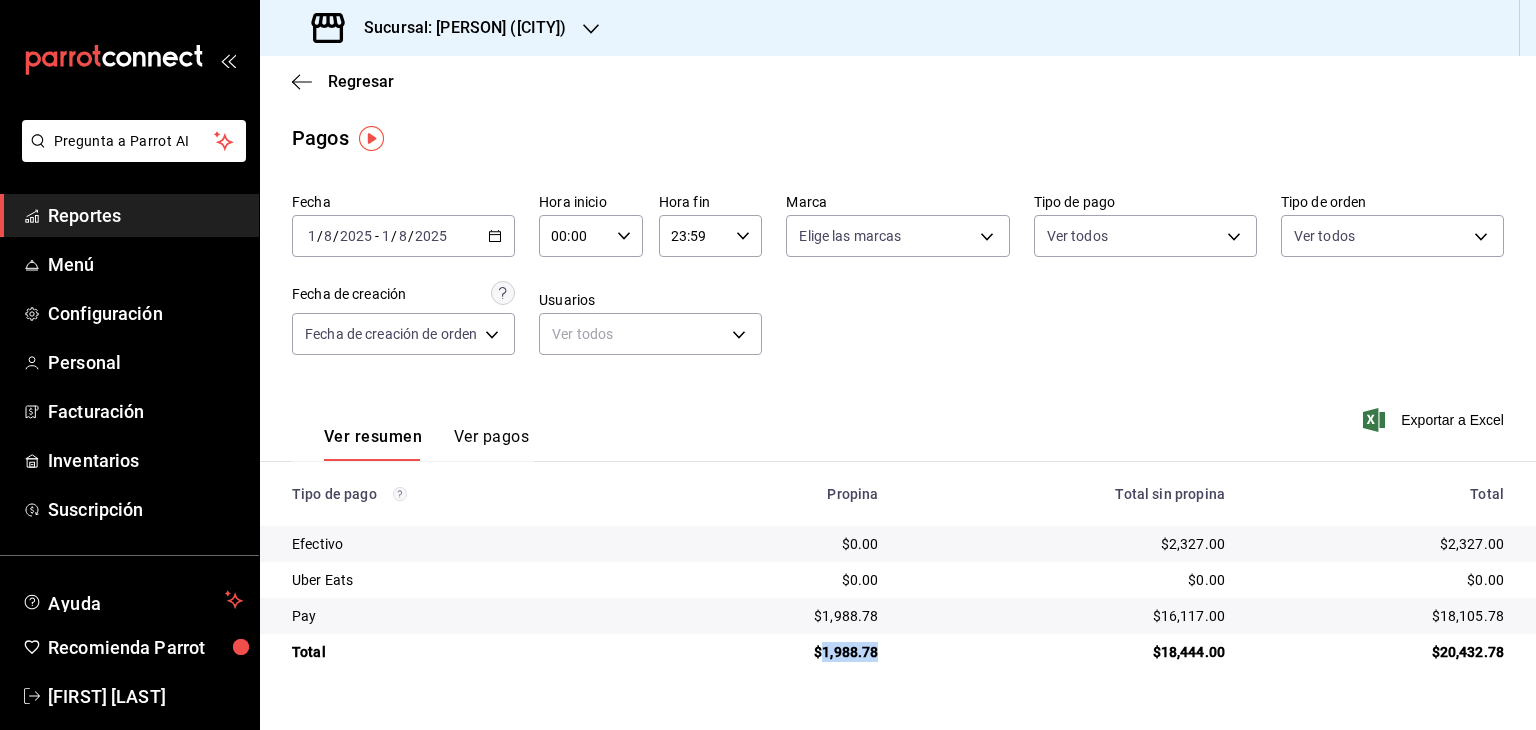 drag, startPoint x: 823, startPoint y: 653, endPoint x: 888, endPoint y: 653, distance: 65 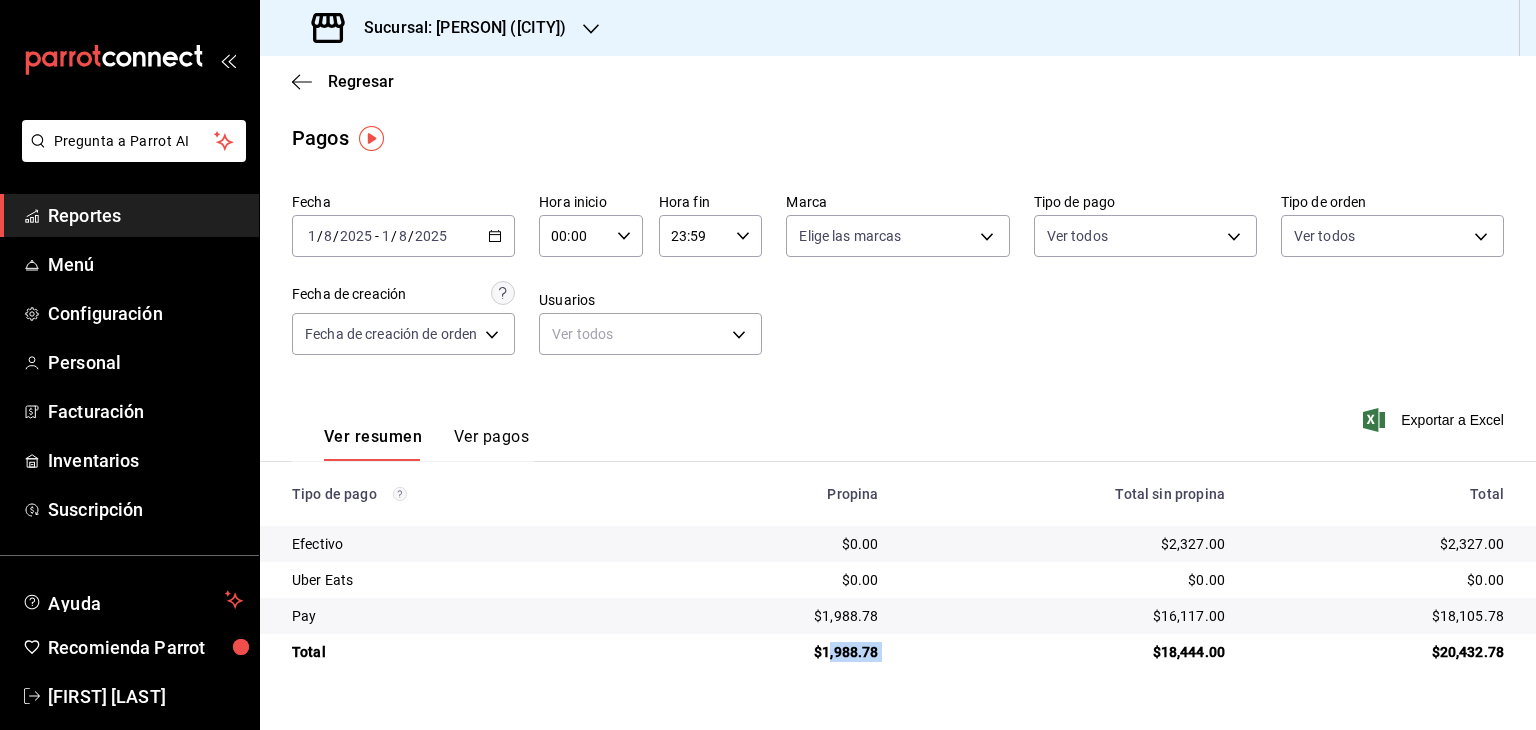 drag, startPoint x: 829, startPoint y: 655, endPoint x: 886, endPoint y: 653, distance: 57.035076 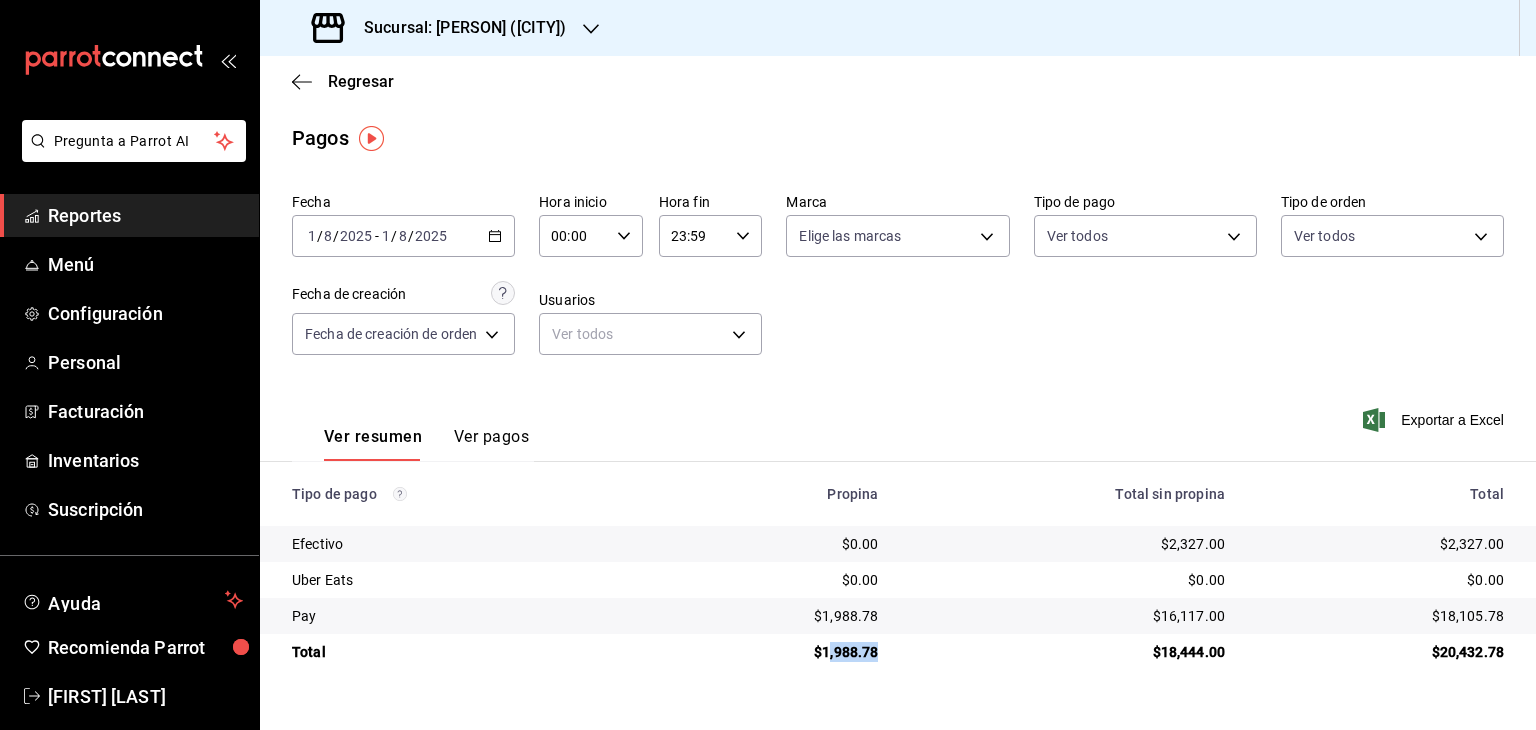 drag, startPoint x: 829, startPoint y: 656, endPoint x: 872, endPoint y: 651, distance: 43.289722 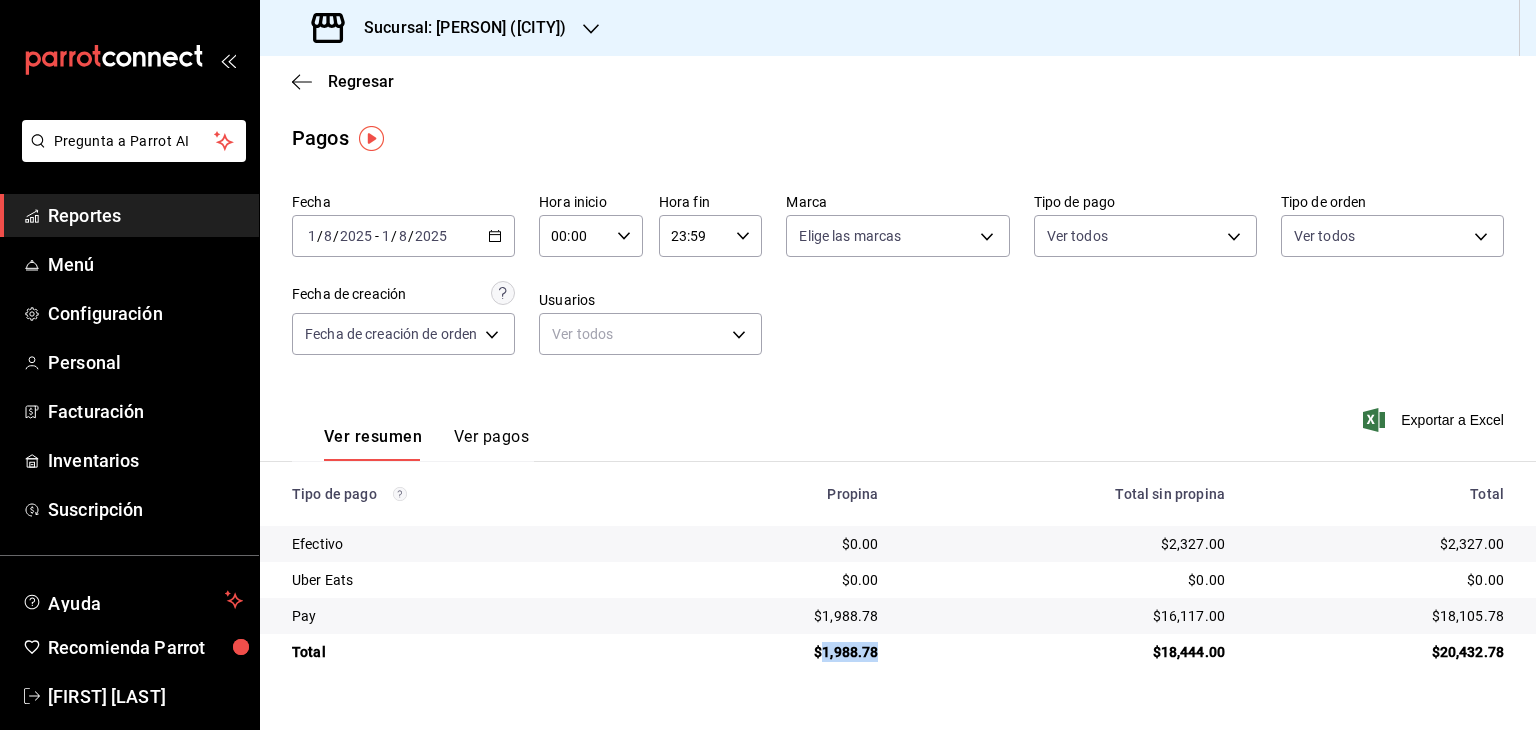 drag, startPoint x: 823, startPoint y: 654, endPoint x: 888, endPoint y: 651, distance: 65.06919 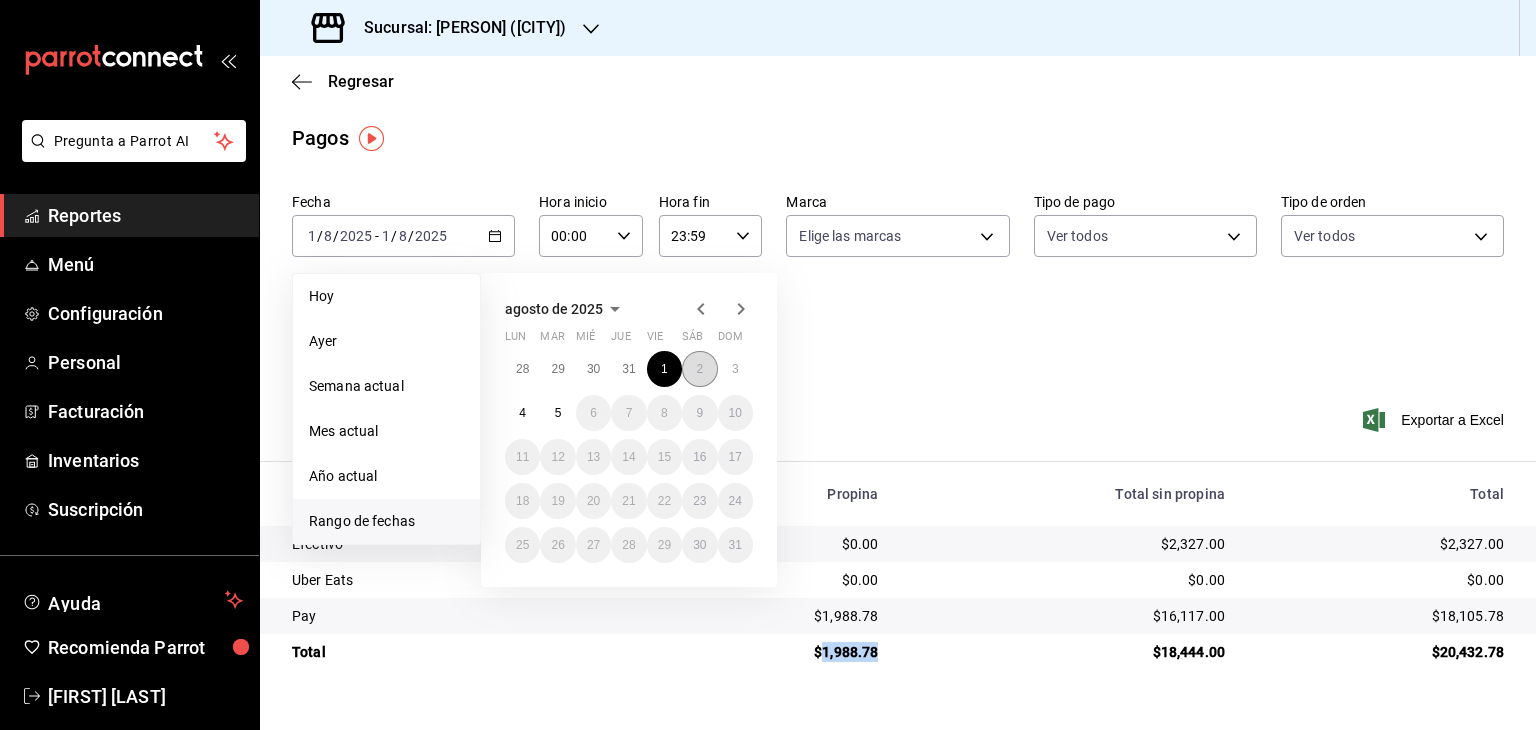 click on "2" at bounding box center [699, 369] 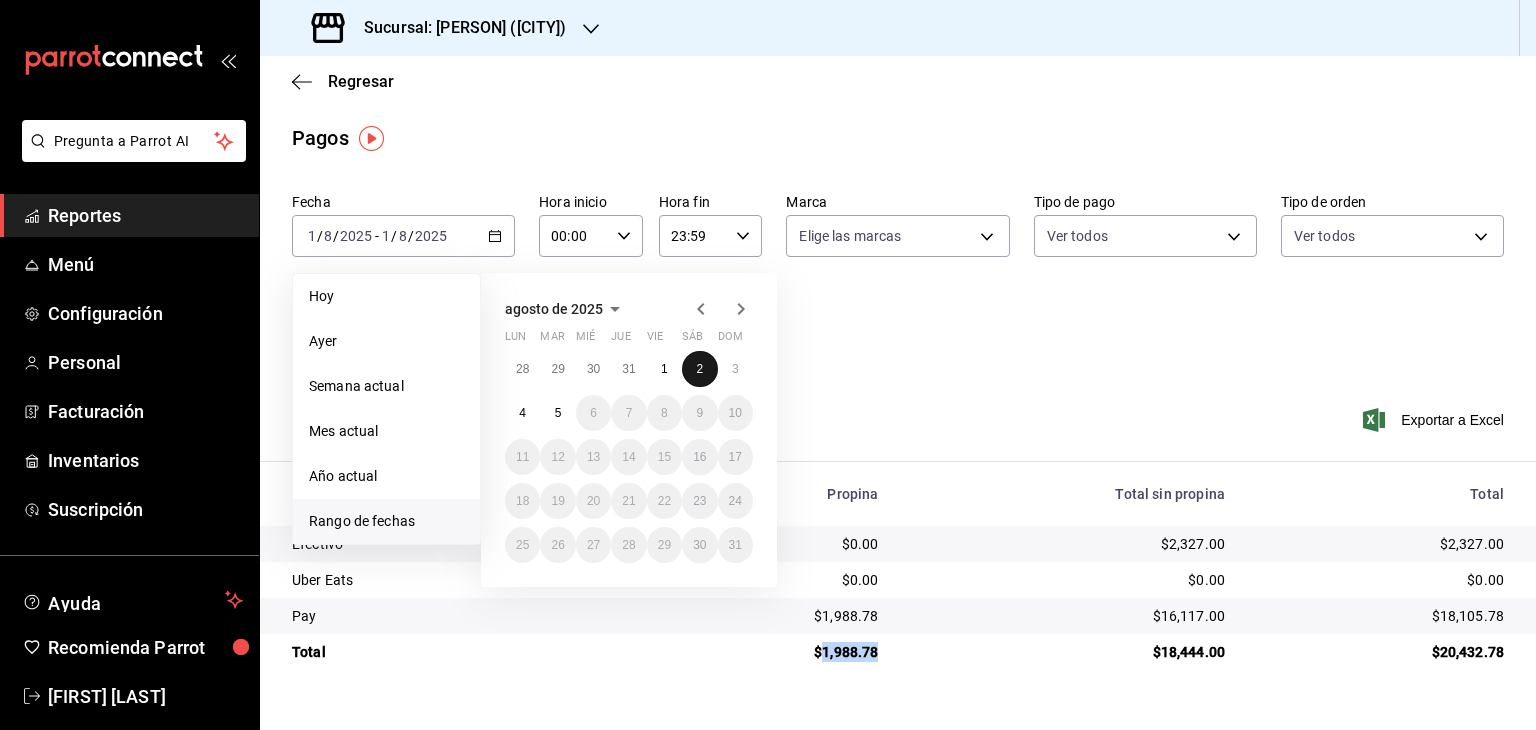 click on "2" at bounding box center (699, 369) 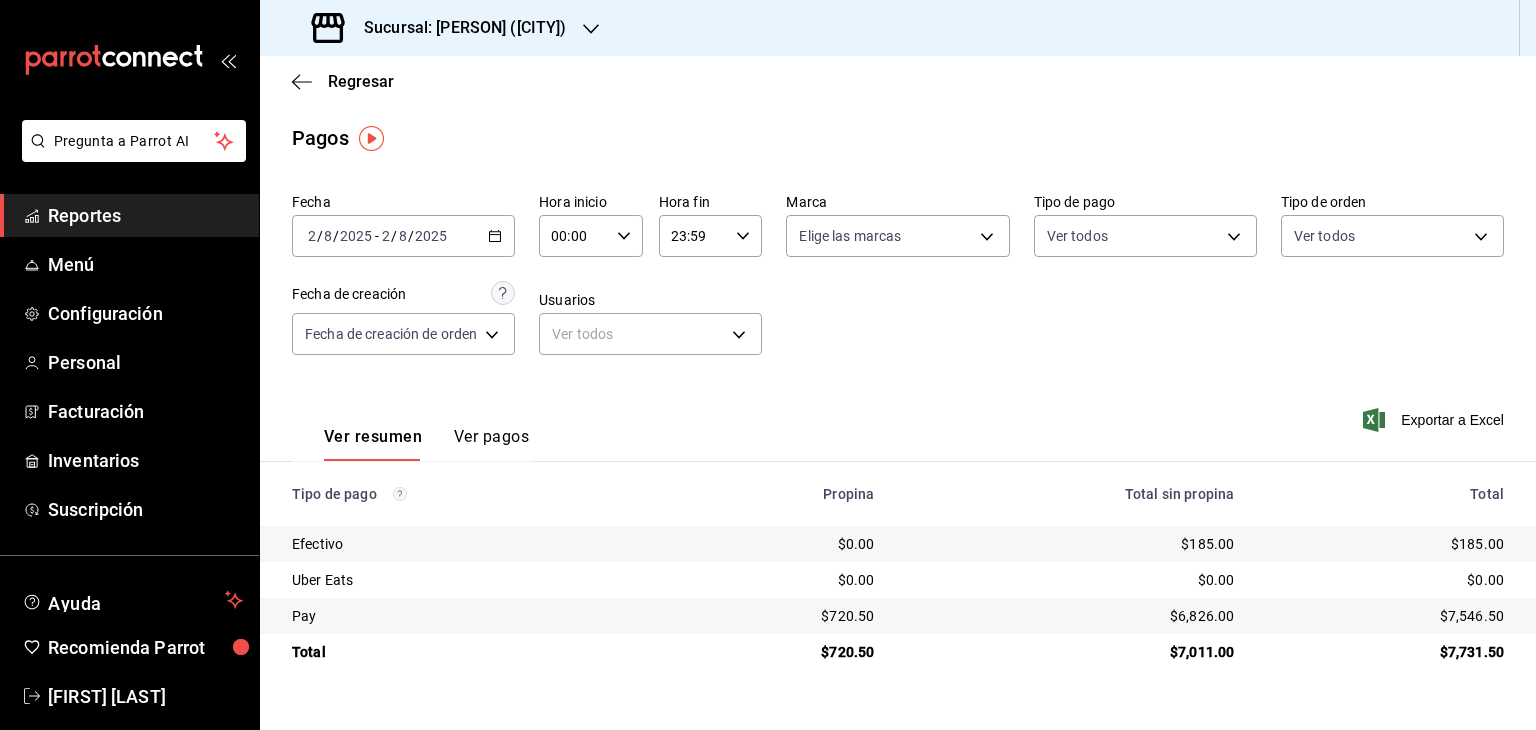 click 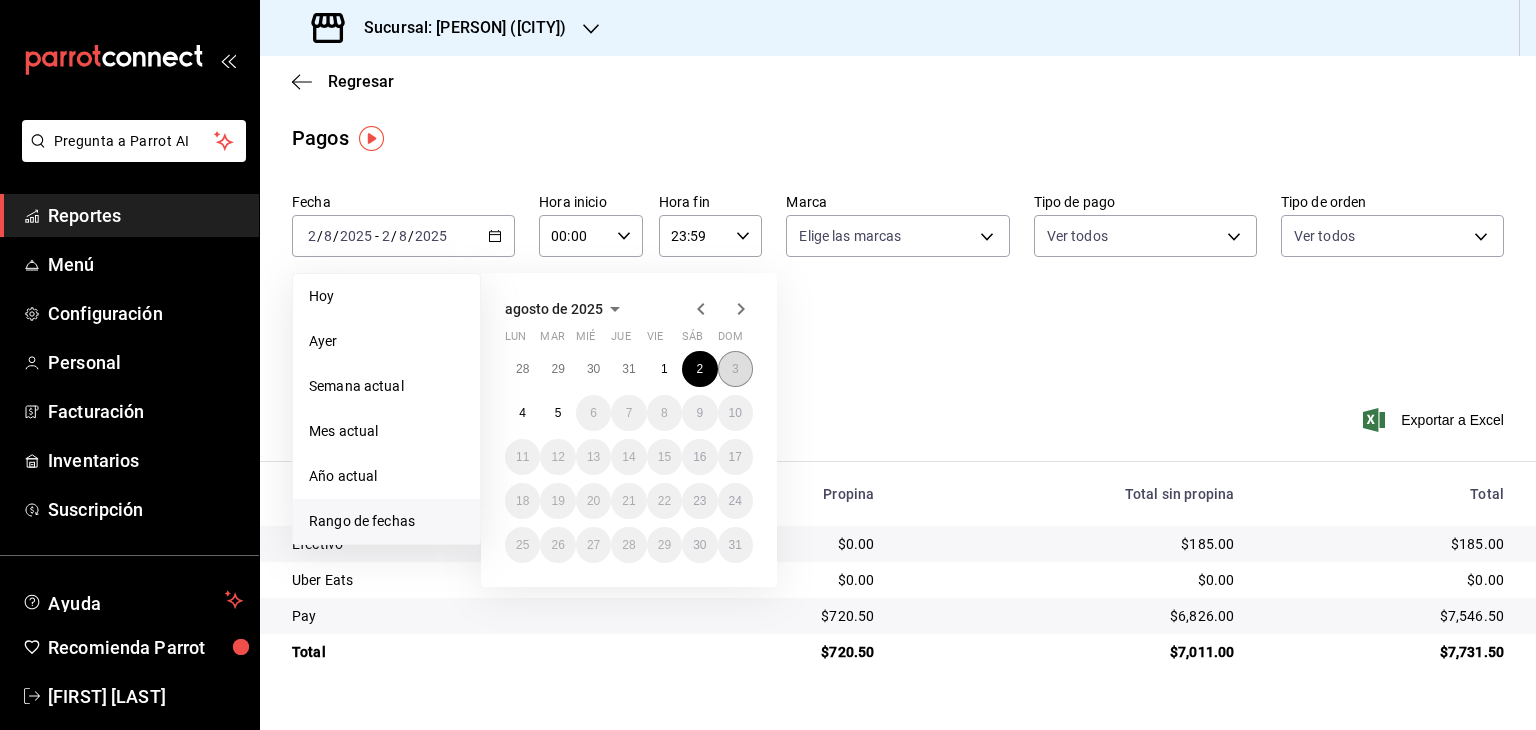click on "3" at bounding box center (735, 369) 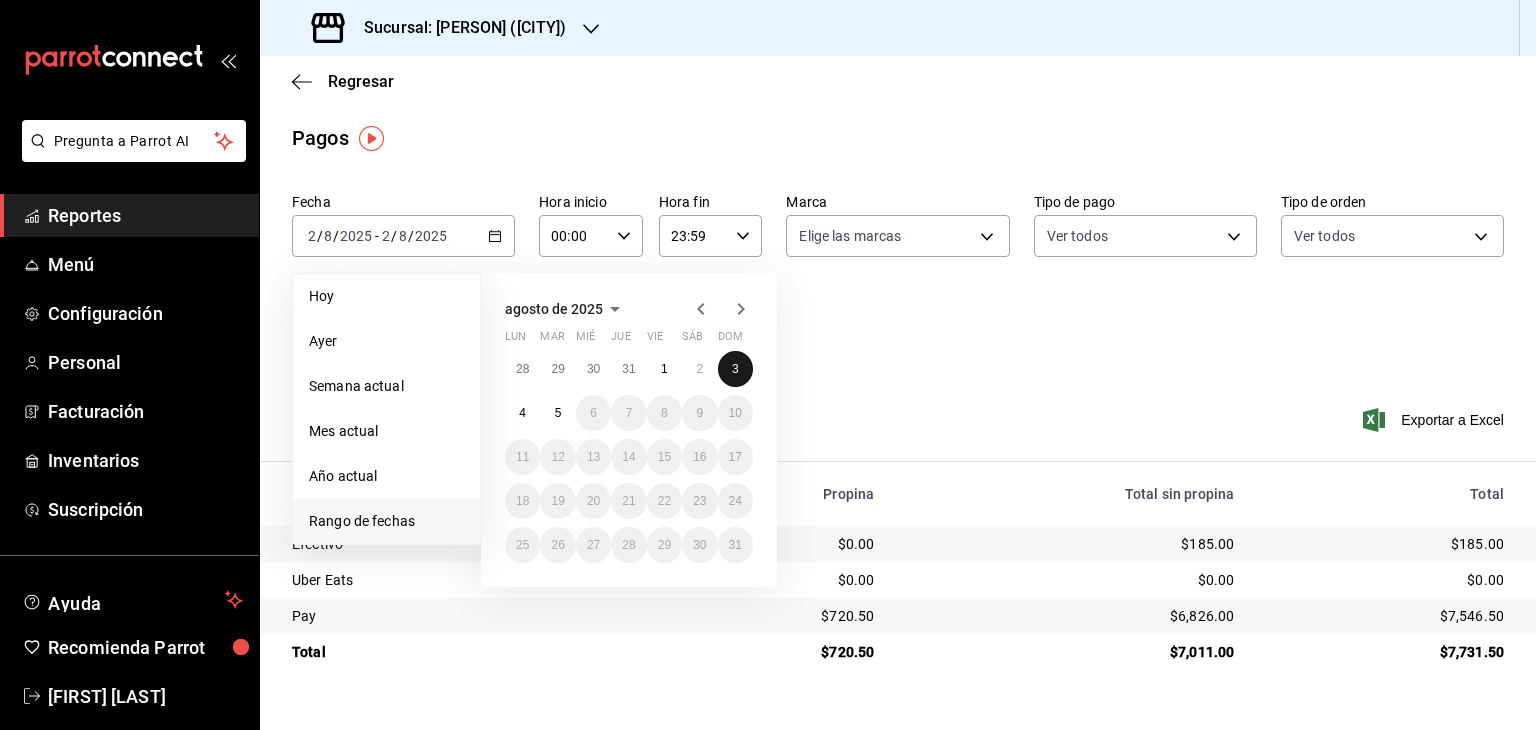 click on "3" at bounding box center [735, 369] 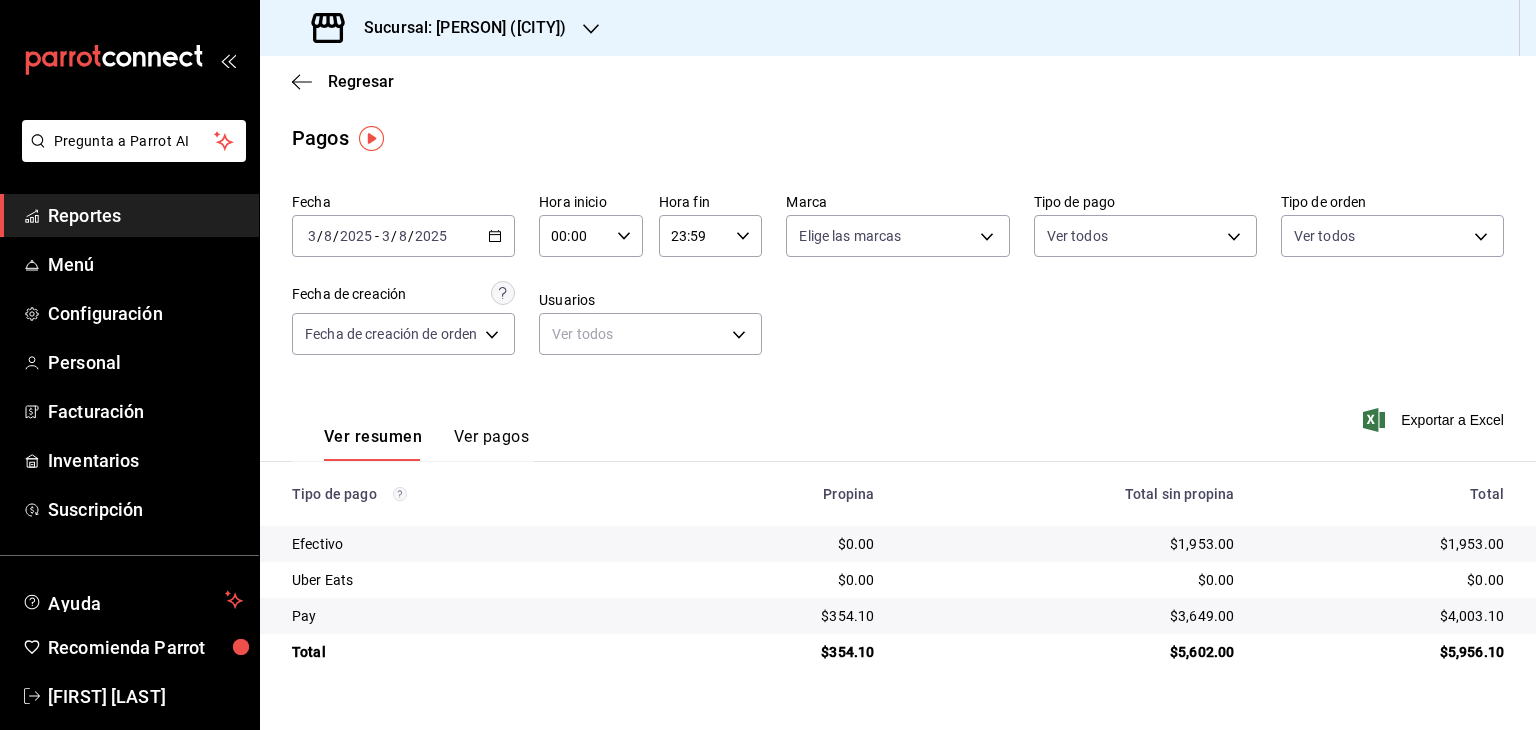 click 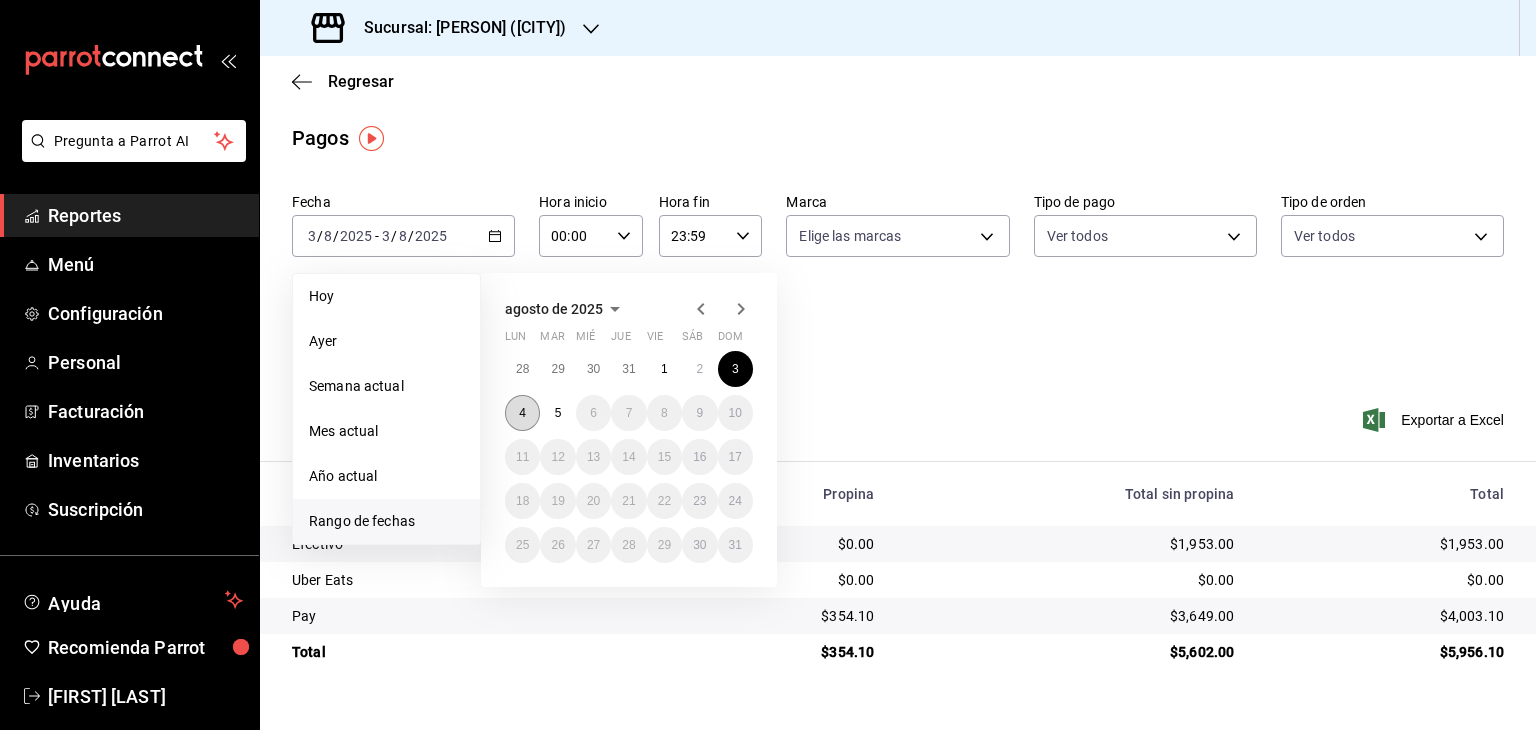 click on "4" at bounding box center [522, 413] 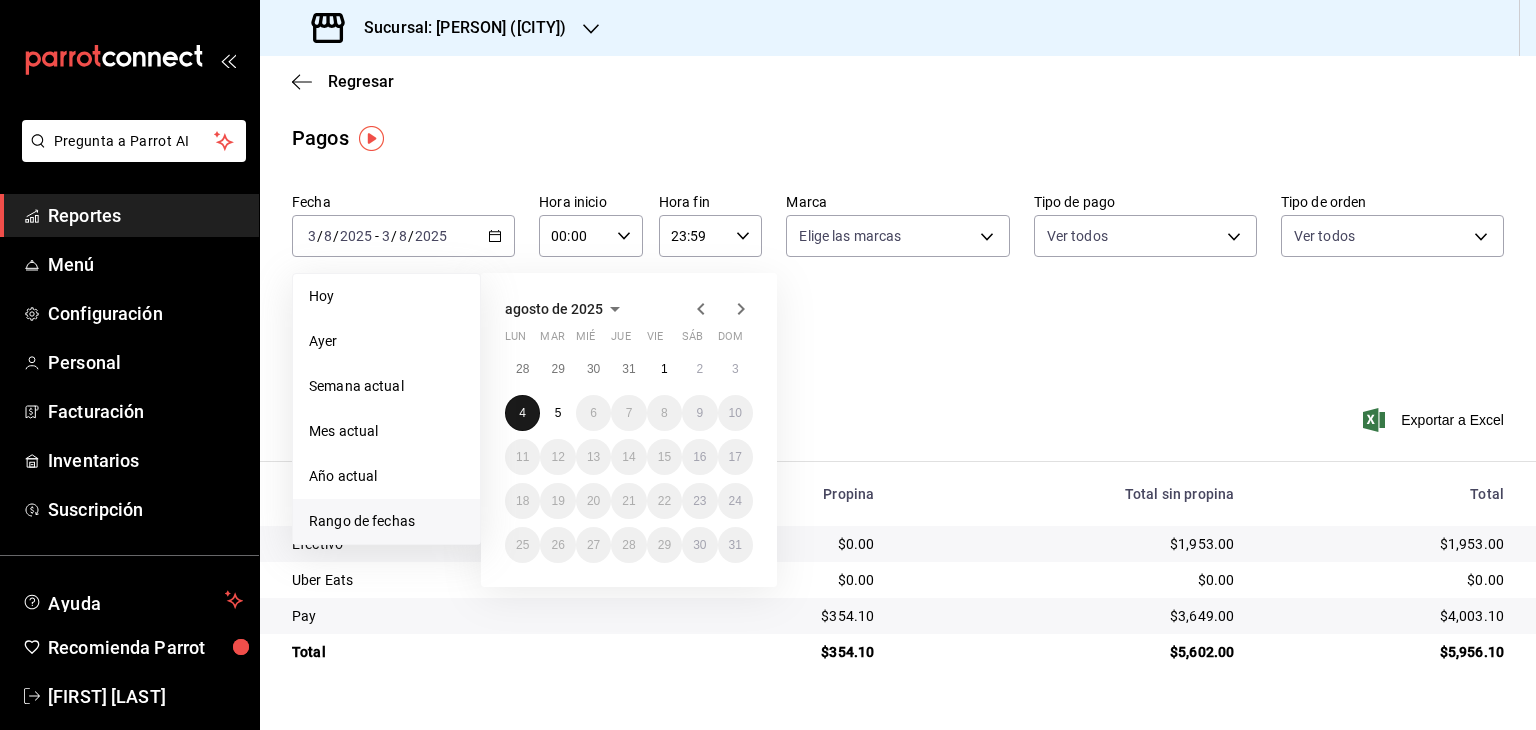 click on "4" at bounding box center [522, 413] 